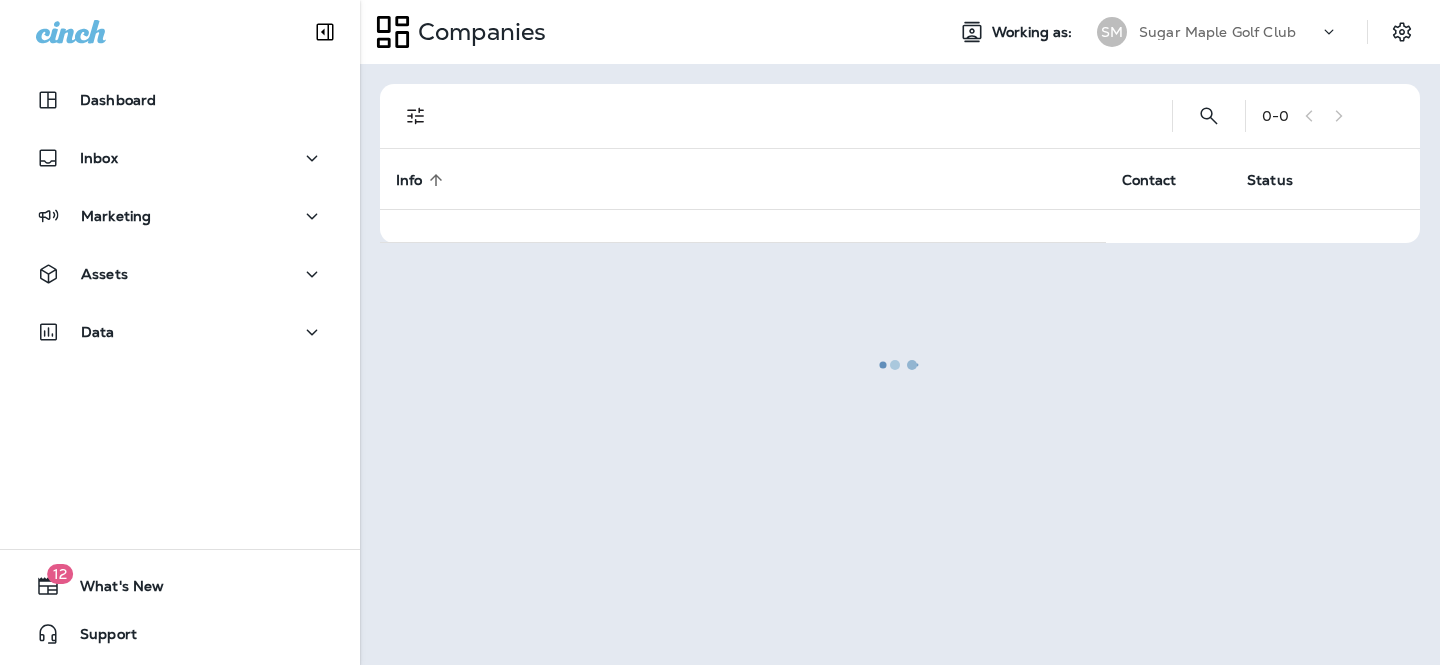 scroll, scrollTop: 0, scrollLeft: 0, axis: both 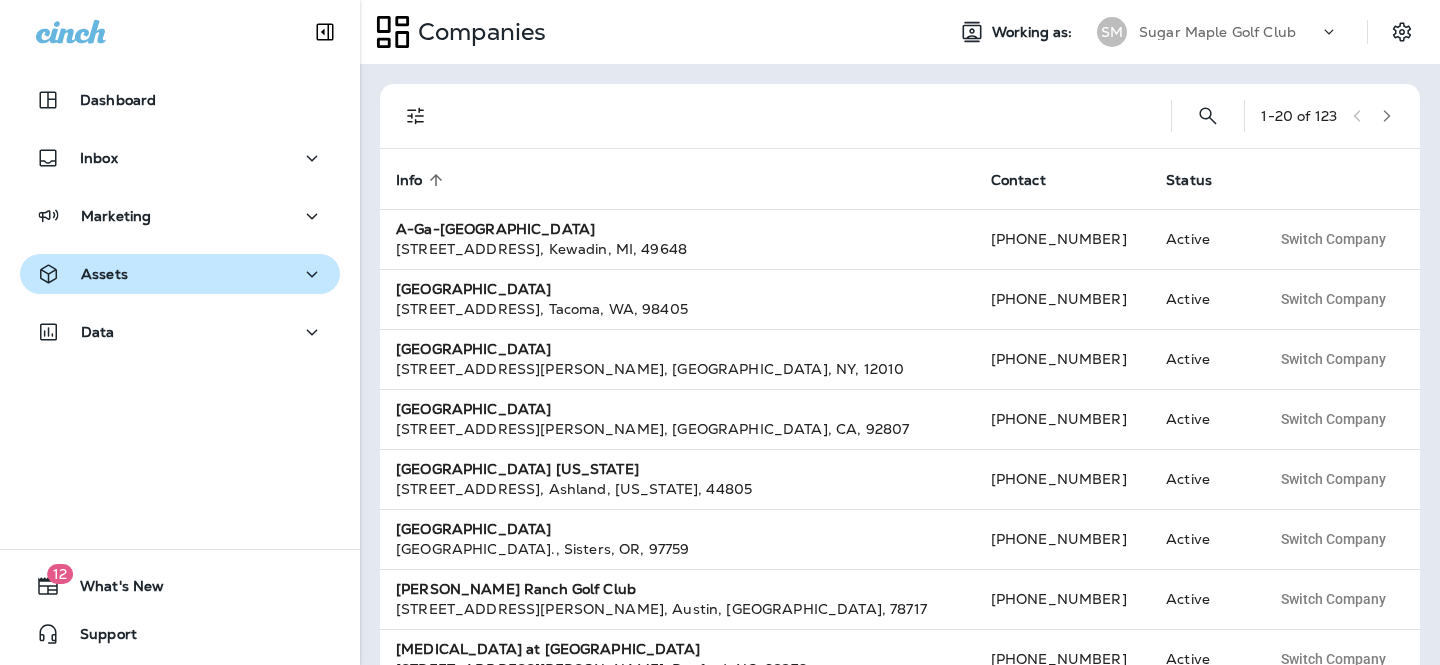 click on "Assets" at bounding box center [180, 274] 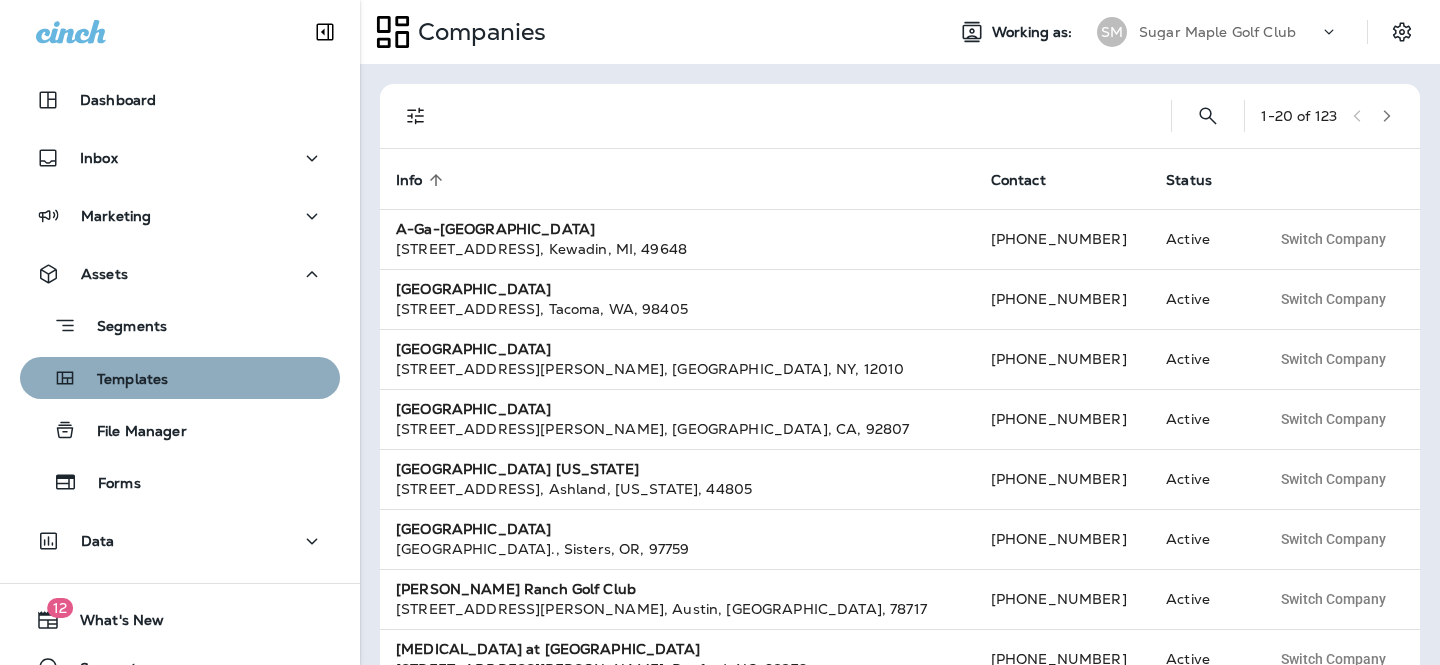 click on "Templates" at bounding box center [122, 380] 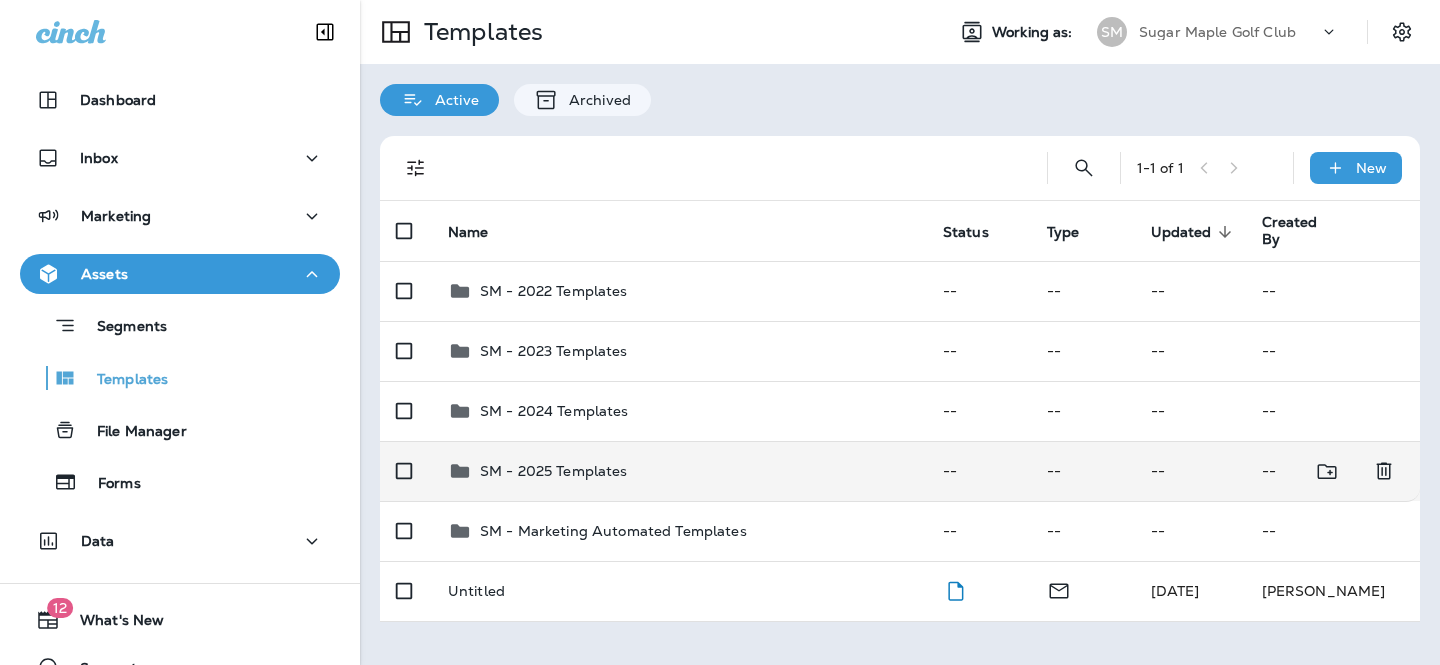 click on "SM - 2025 Templates" at bounding box center (679, 471) 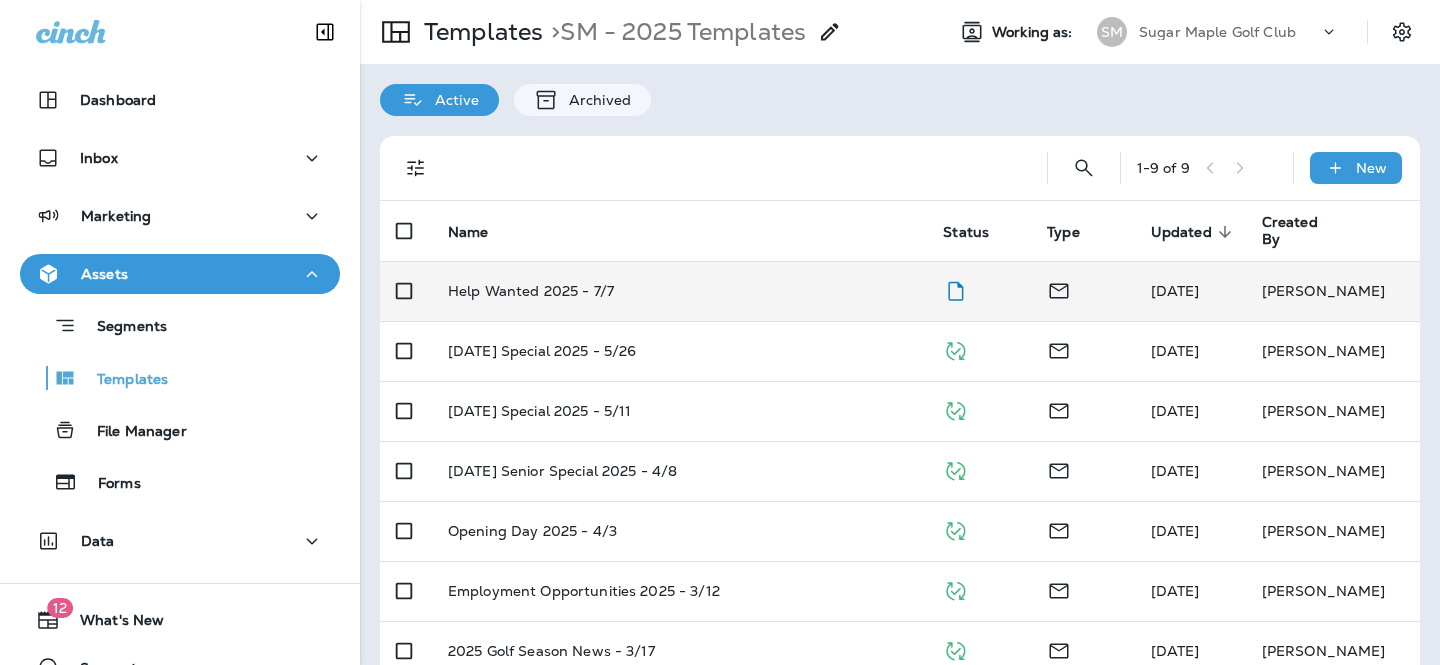 click on "Help Wanted 2025 - 7/7" at bounding box center (679, 291) 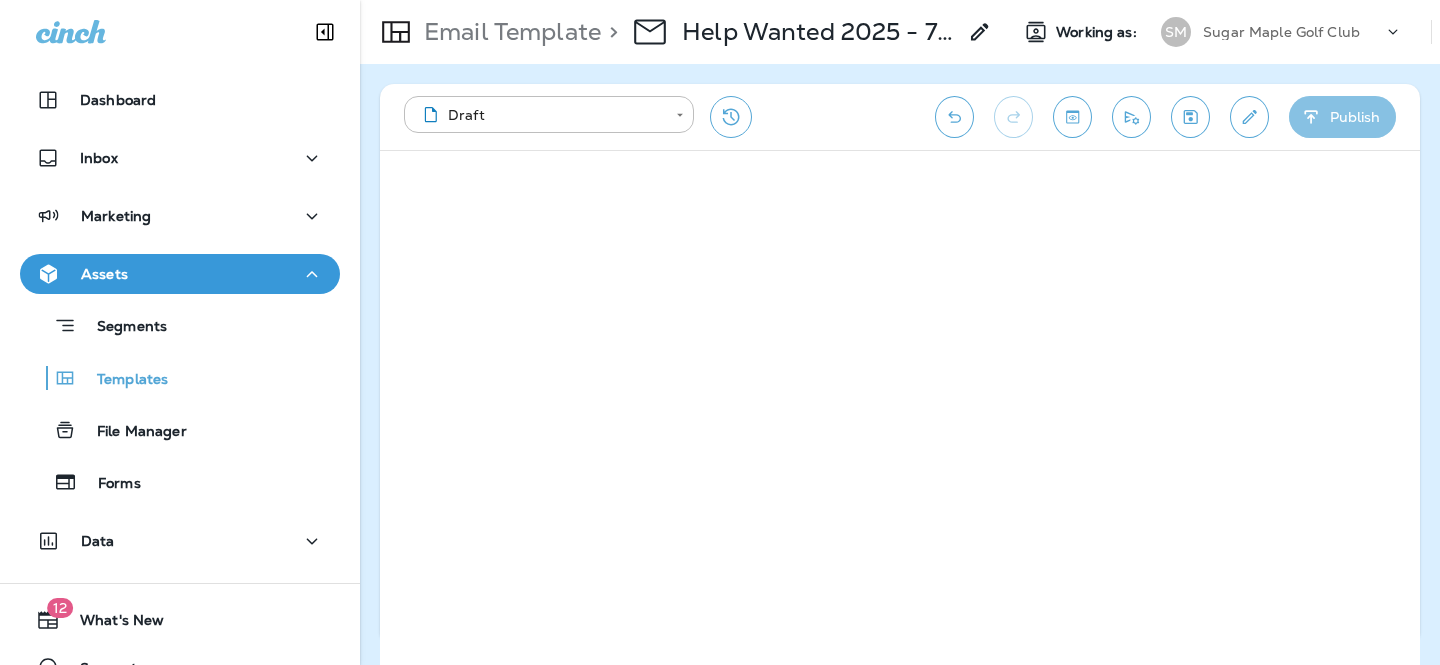 click on "Publish" at bounding box center [1342, 117] 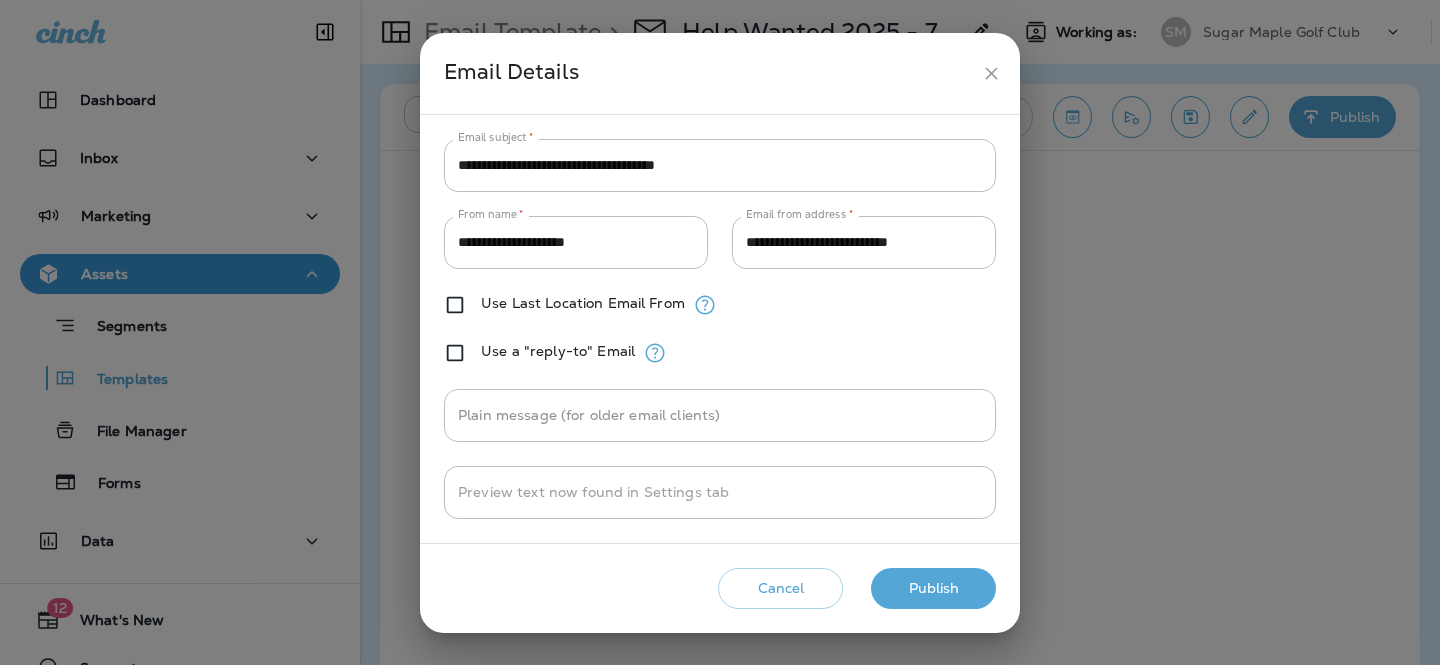 click on "Publish" at bounding box center [933, 588] 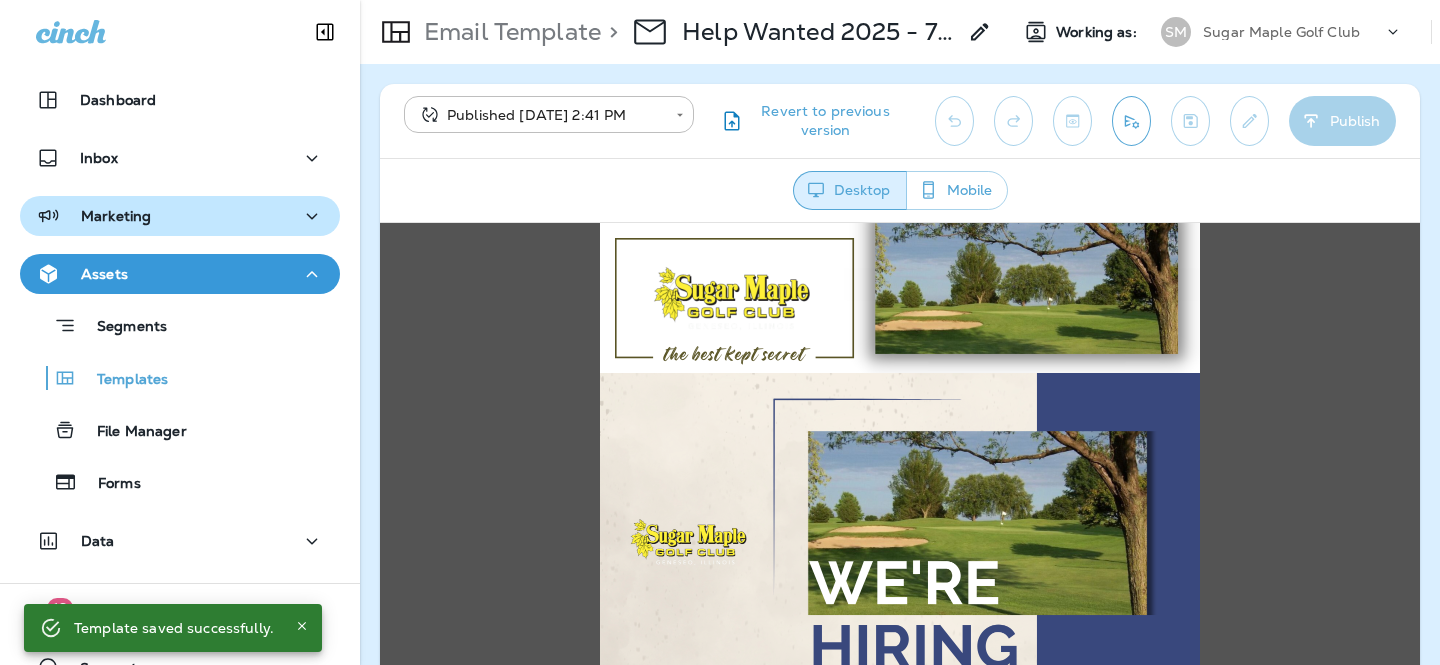 scroll, scrollTop: 0, scrollLeft: 0, axis: both 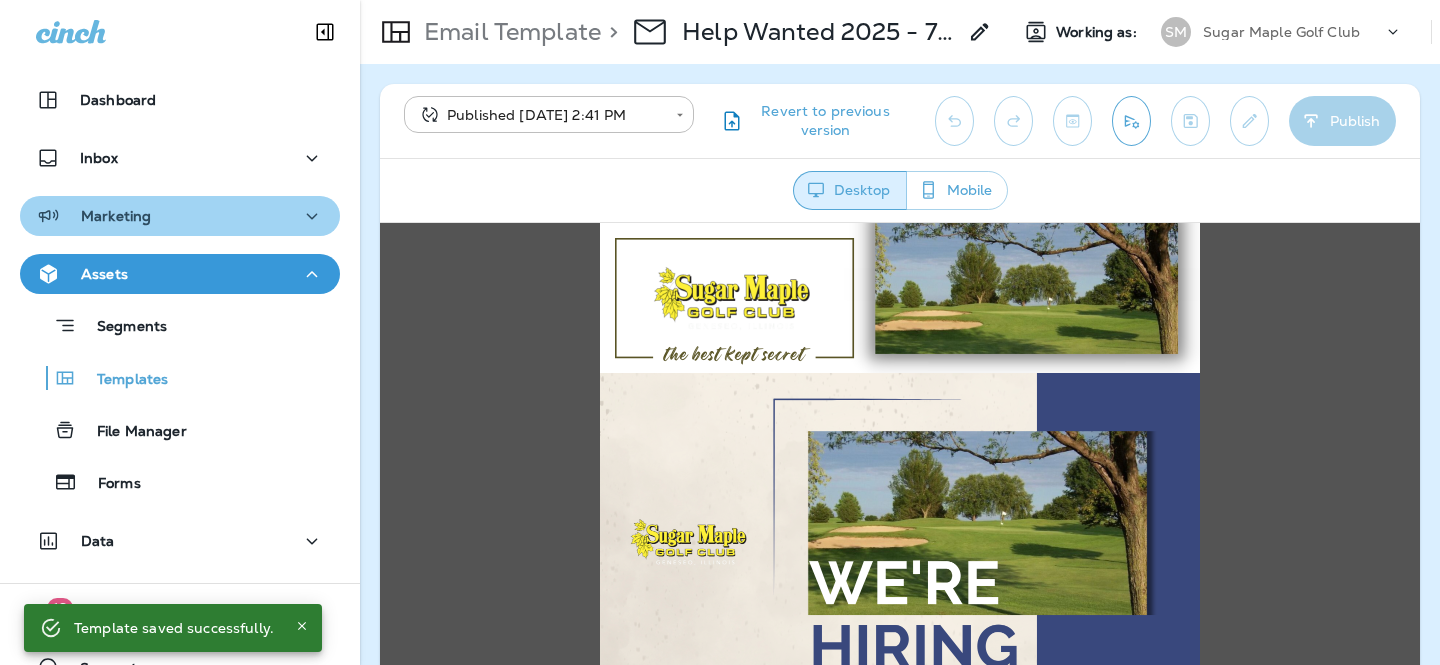 click on "Marketing" at bounding box center [180, 216] 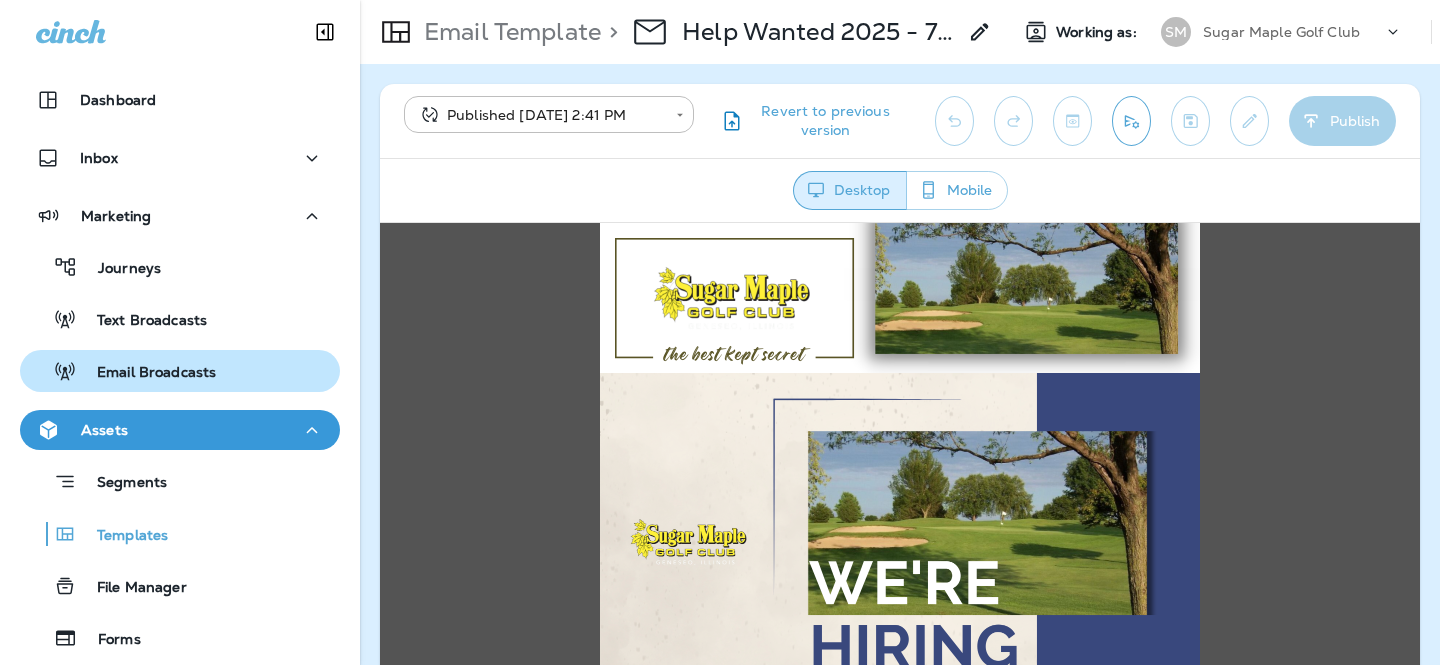 click on "Email Broadcasts" at bounding box center (180, 371) 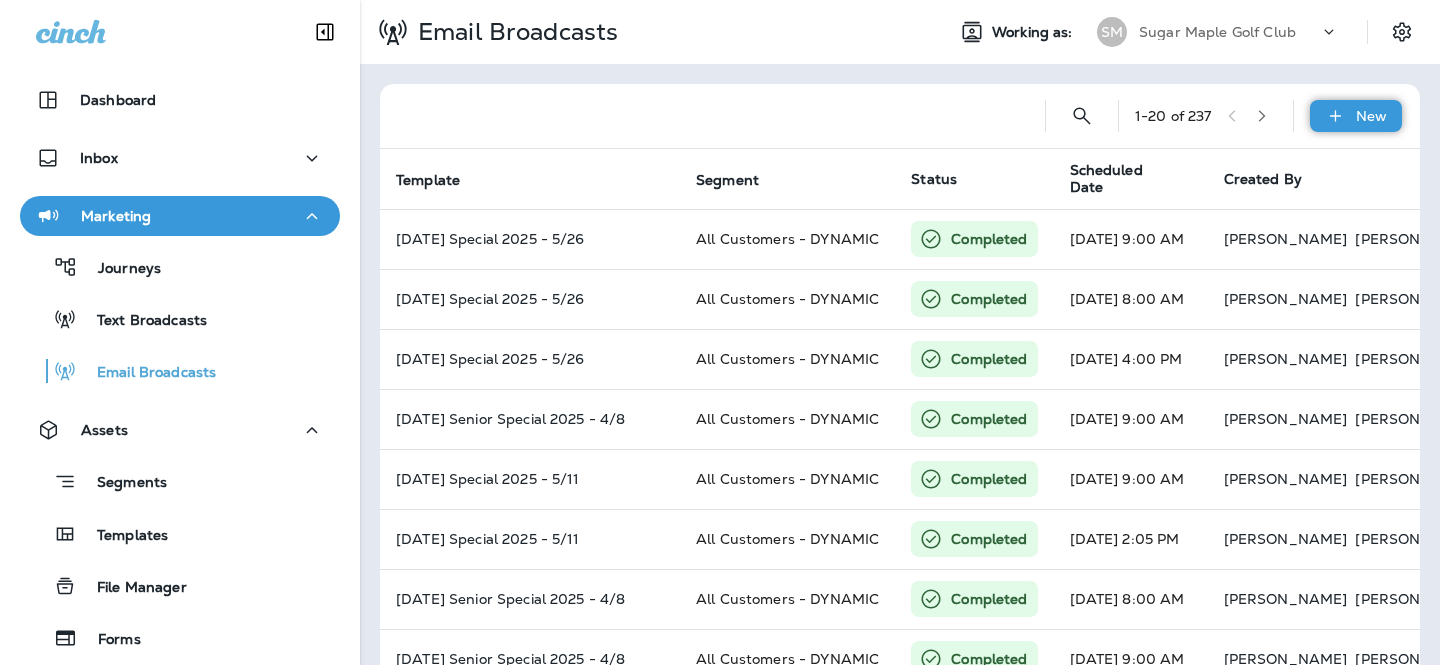 click on "New" at bounding box center (1356, 116) 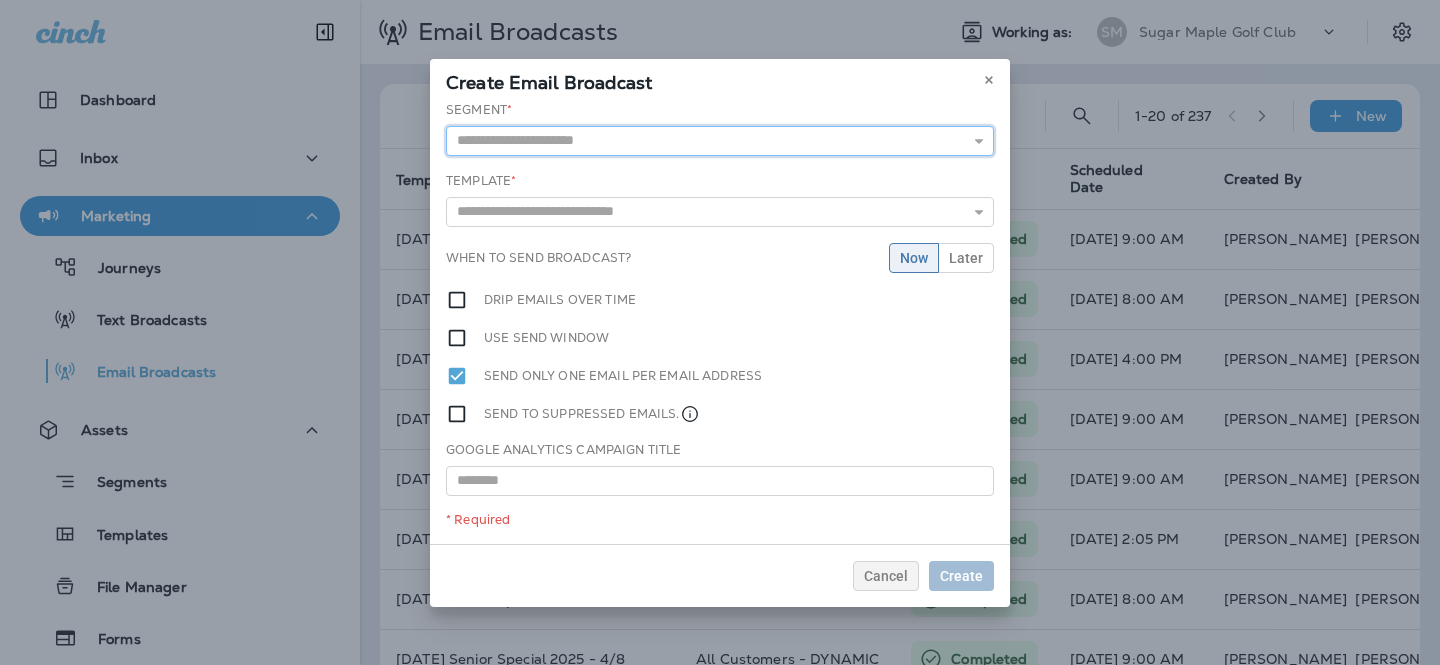 click at bounding box center (720, 141) 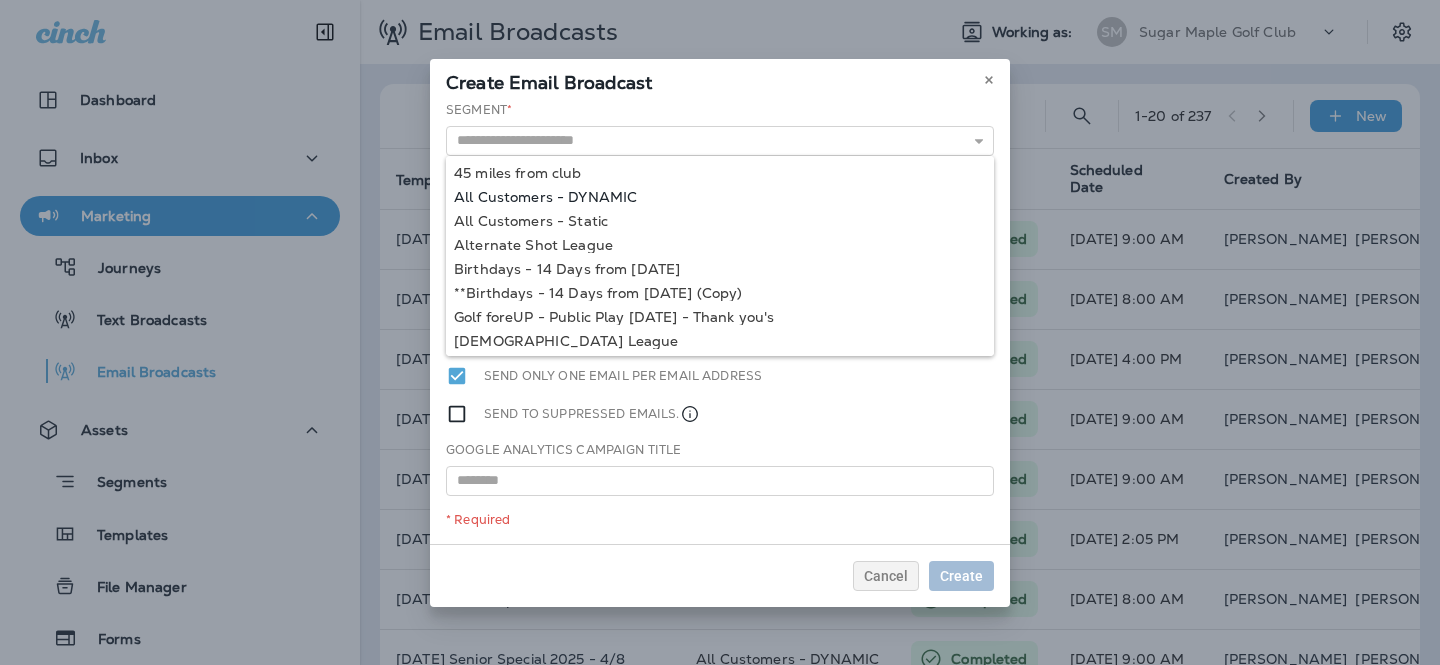 type on "**********" 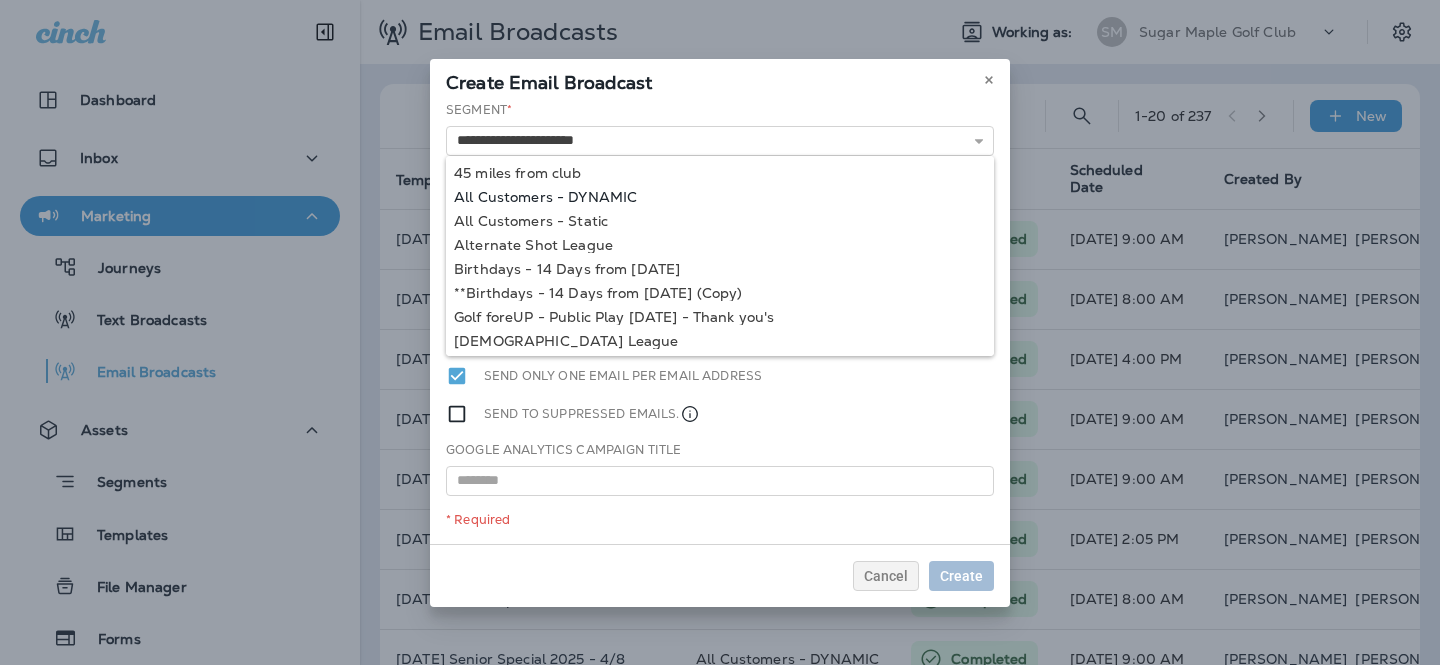 click on "**********" at bounding box center [720, 322] 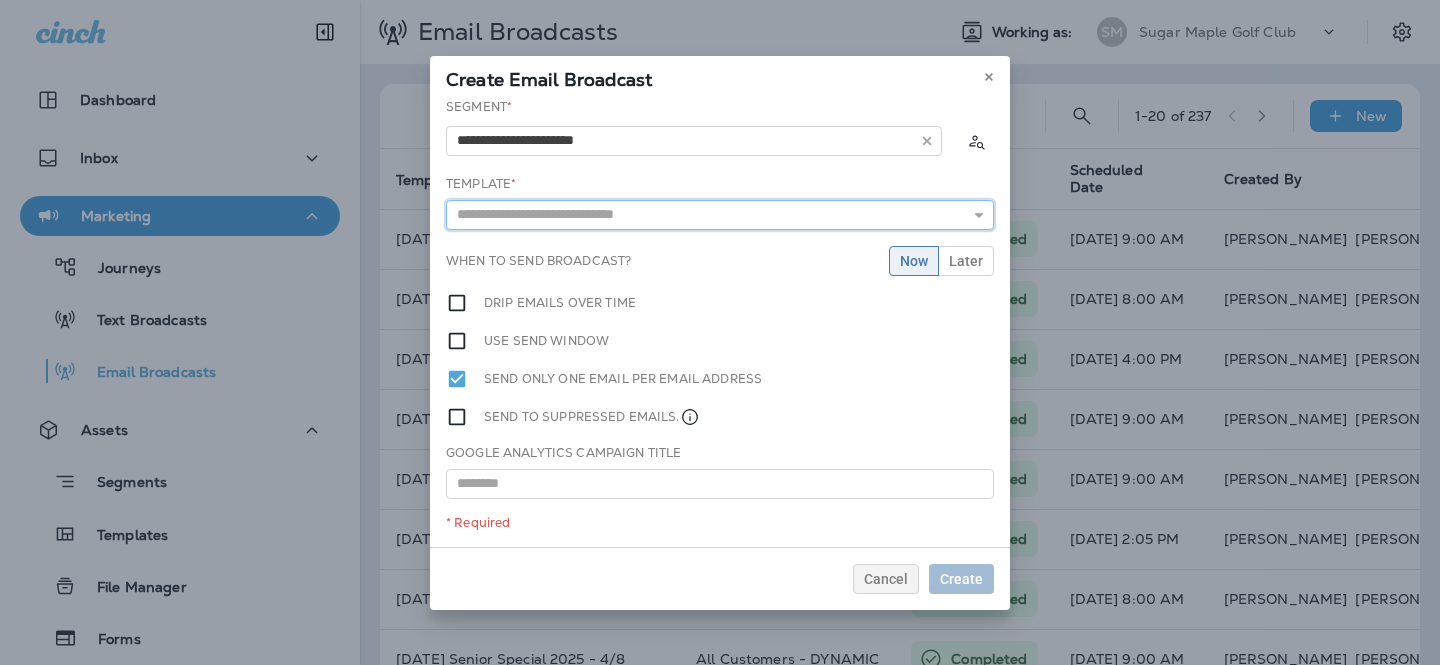 click at bounding box center [720, 215] 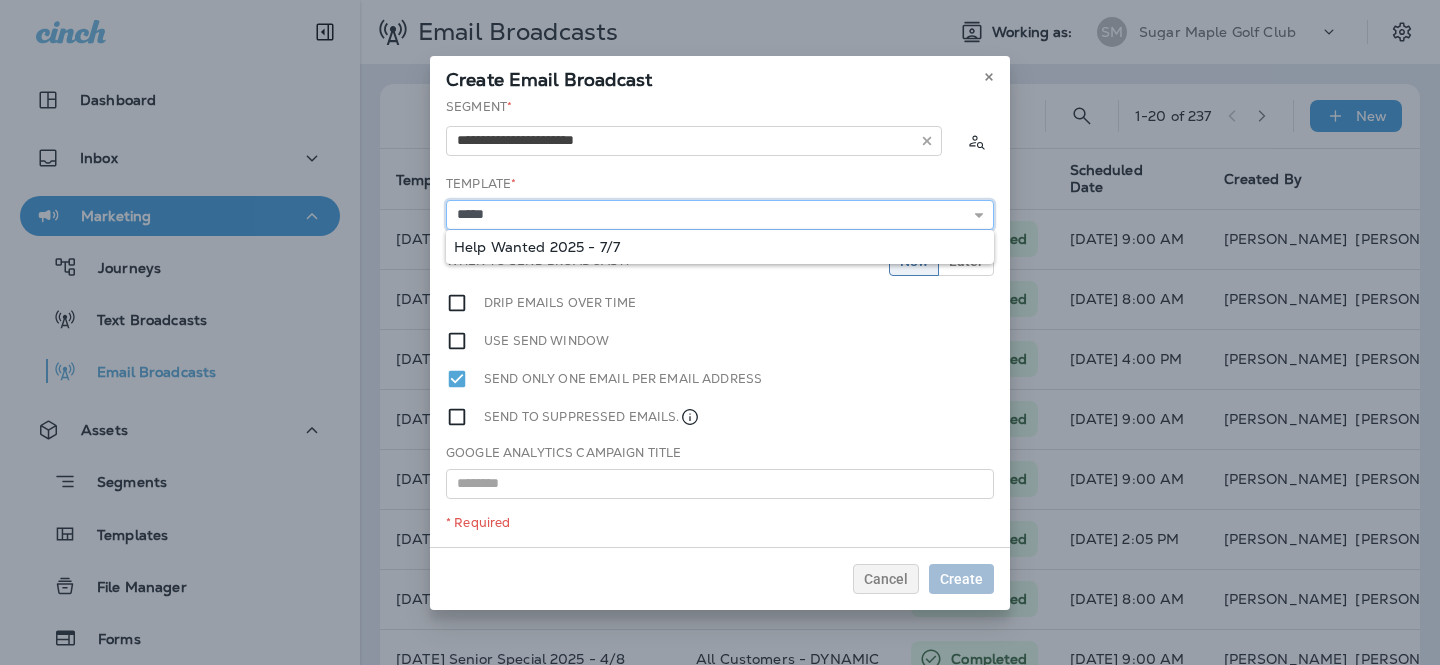 type on "**********" 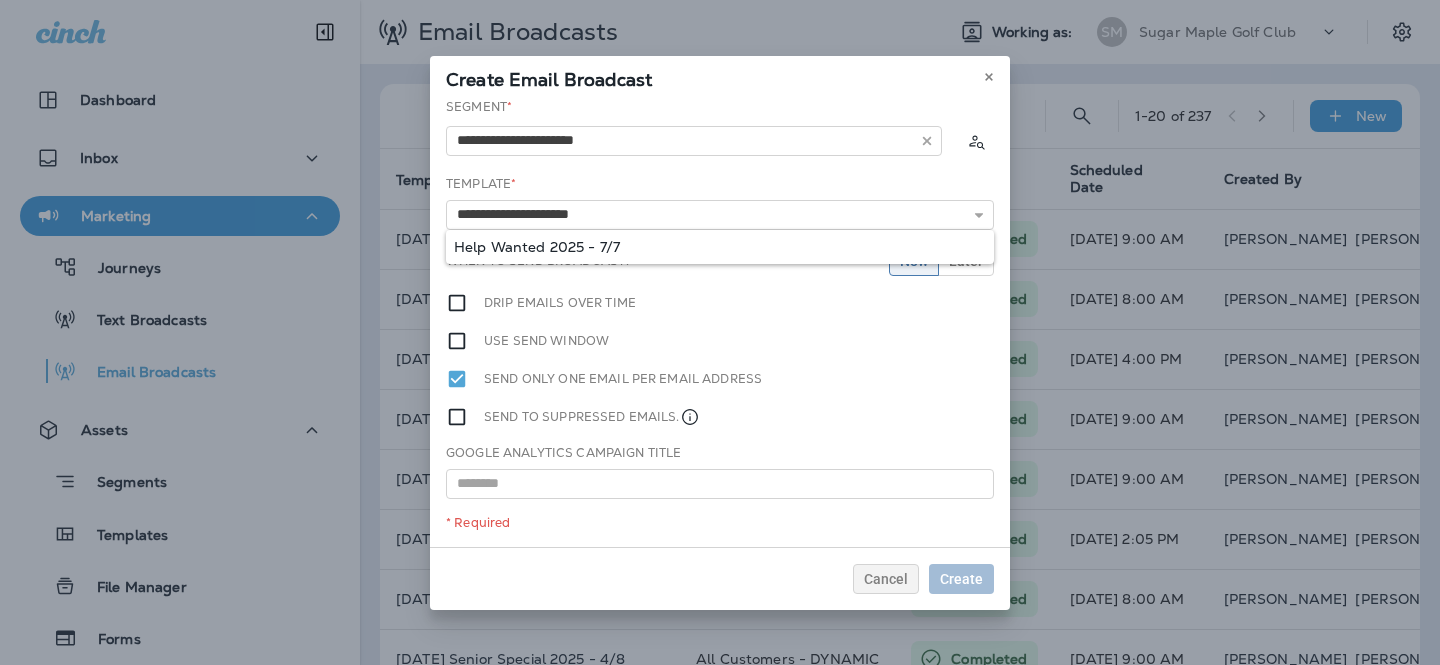 click on "**********" at bounding box center [720, 322] 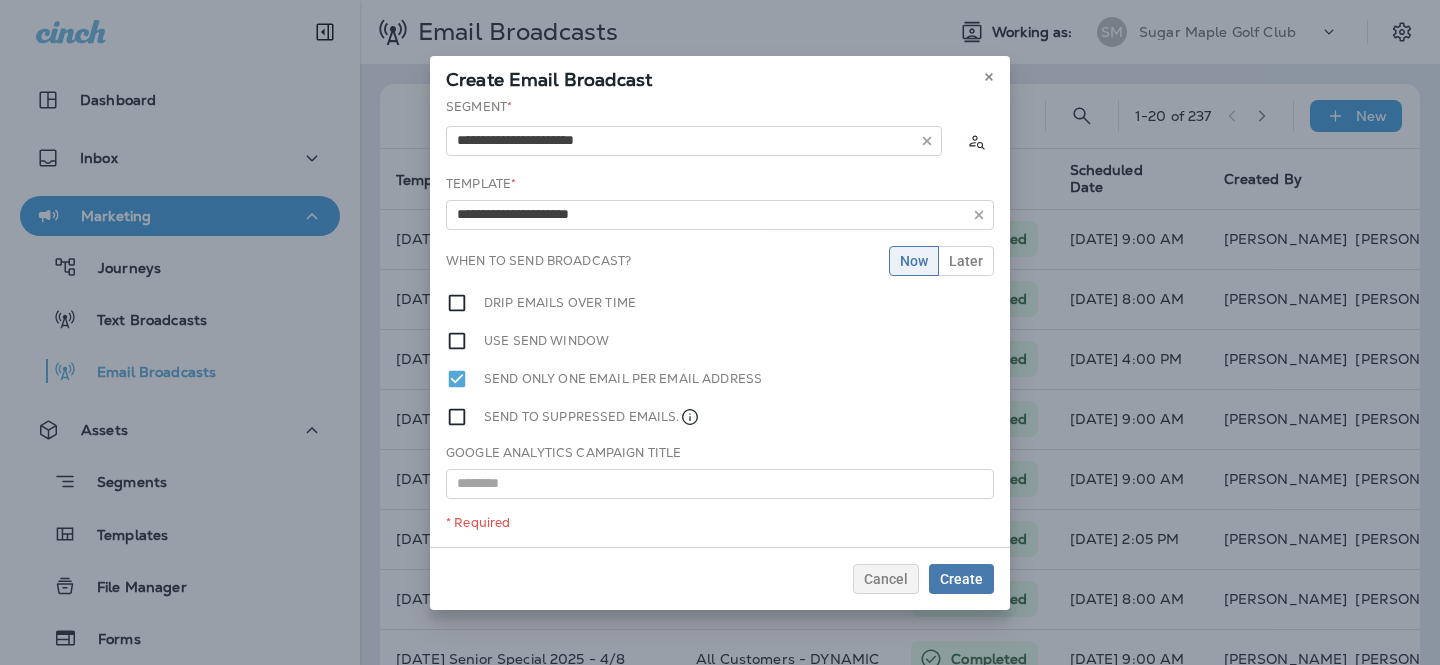 click on "**********" at bounding box center [720, 322] 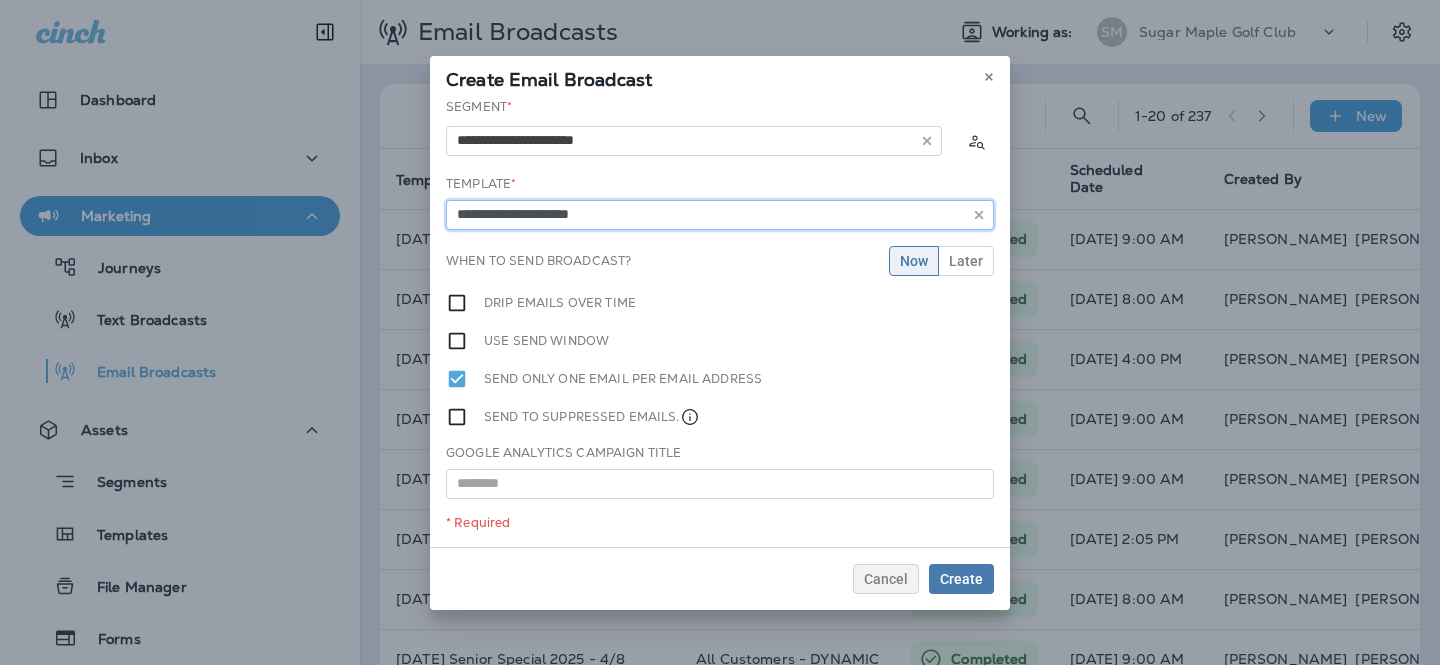 click on "**********" at bounding box center (720, 215) 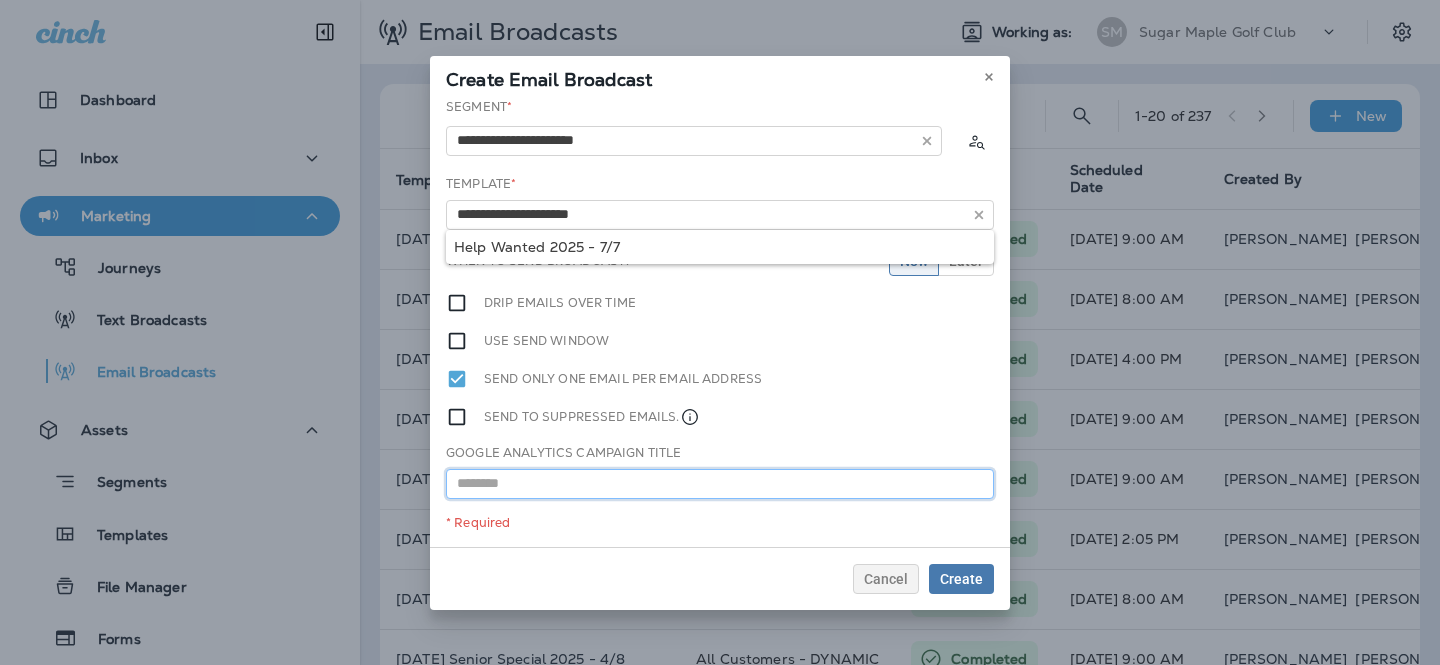 click at bounding box center (720, 484) 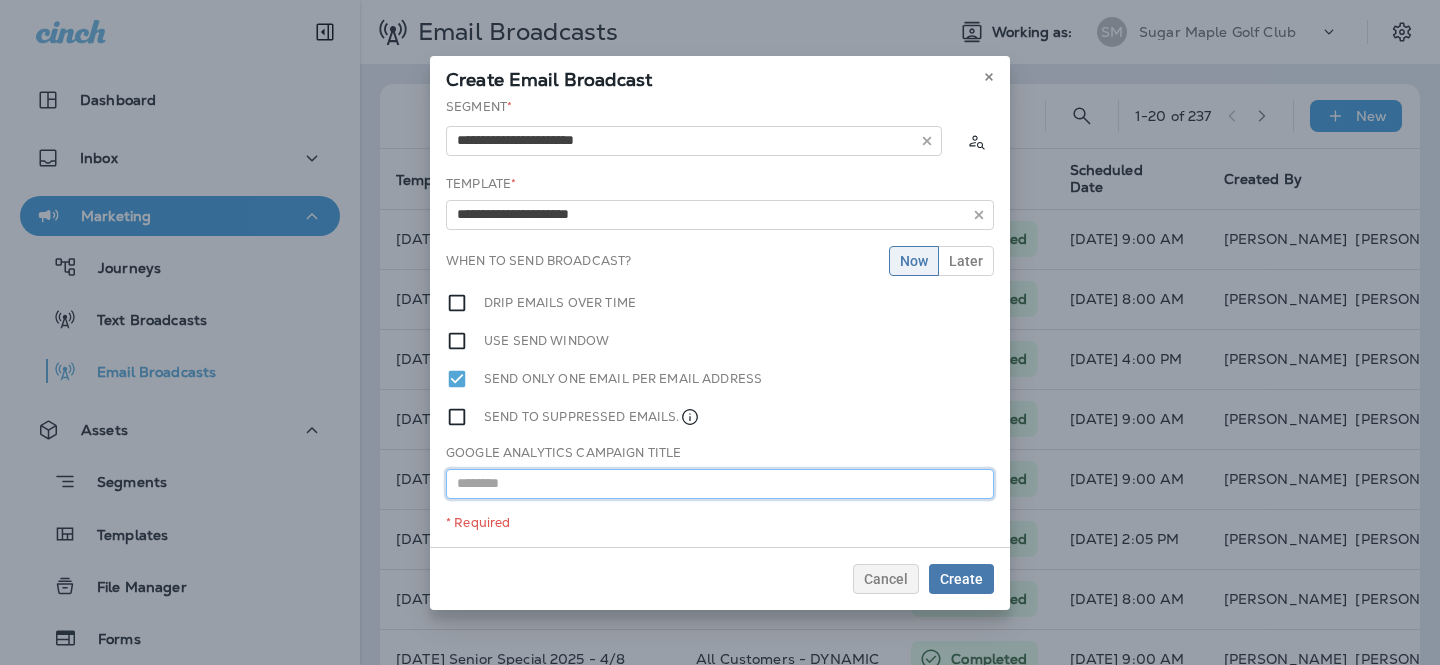 paste on "**********" 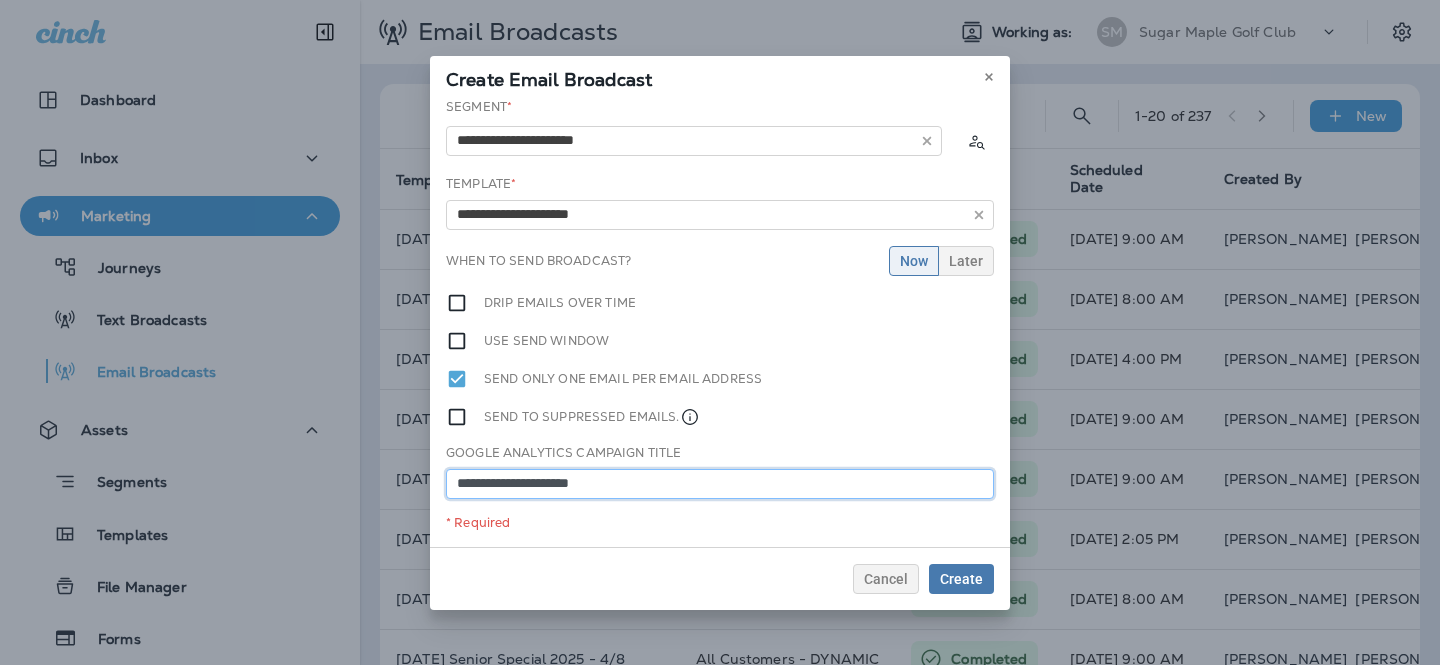 type on "**********" 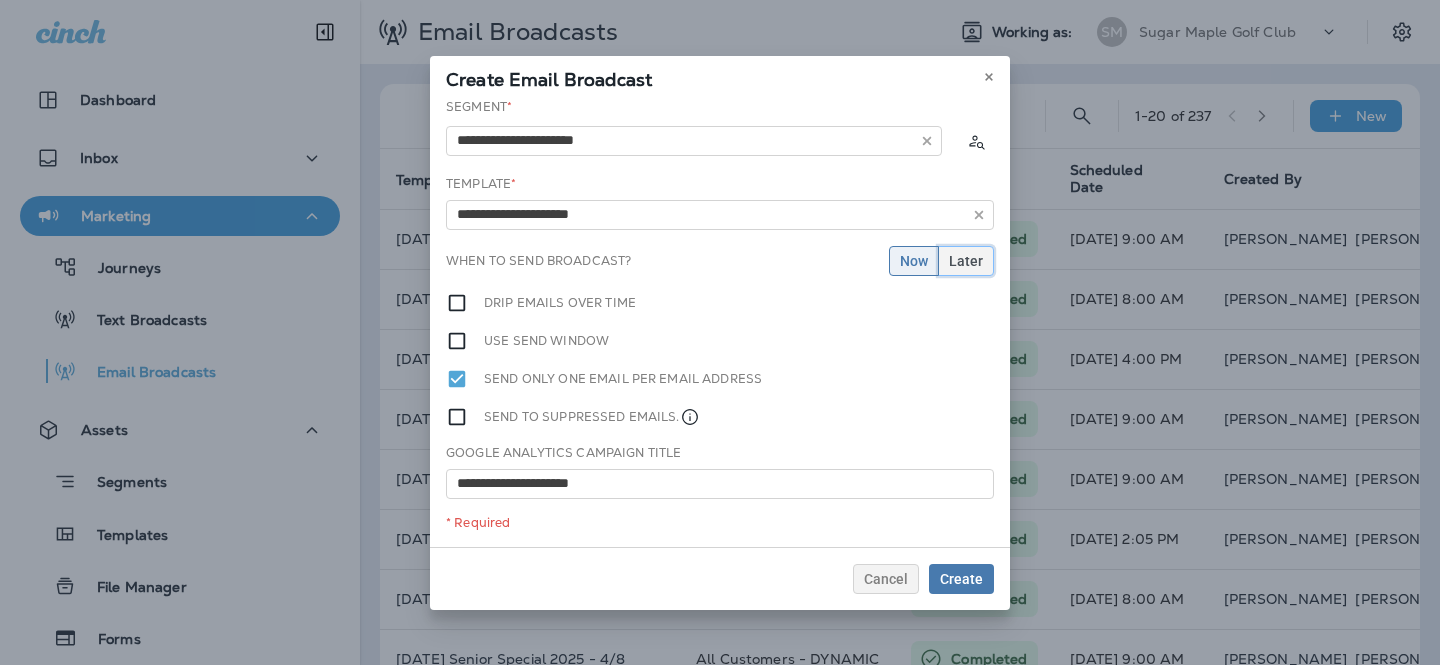 click on "Later" at bounding box center [966, 261] 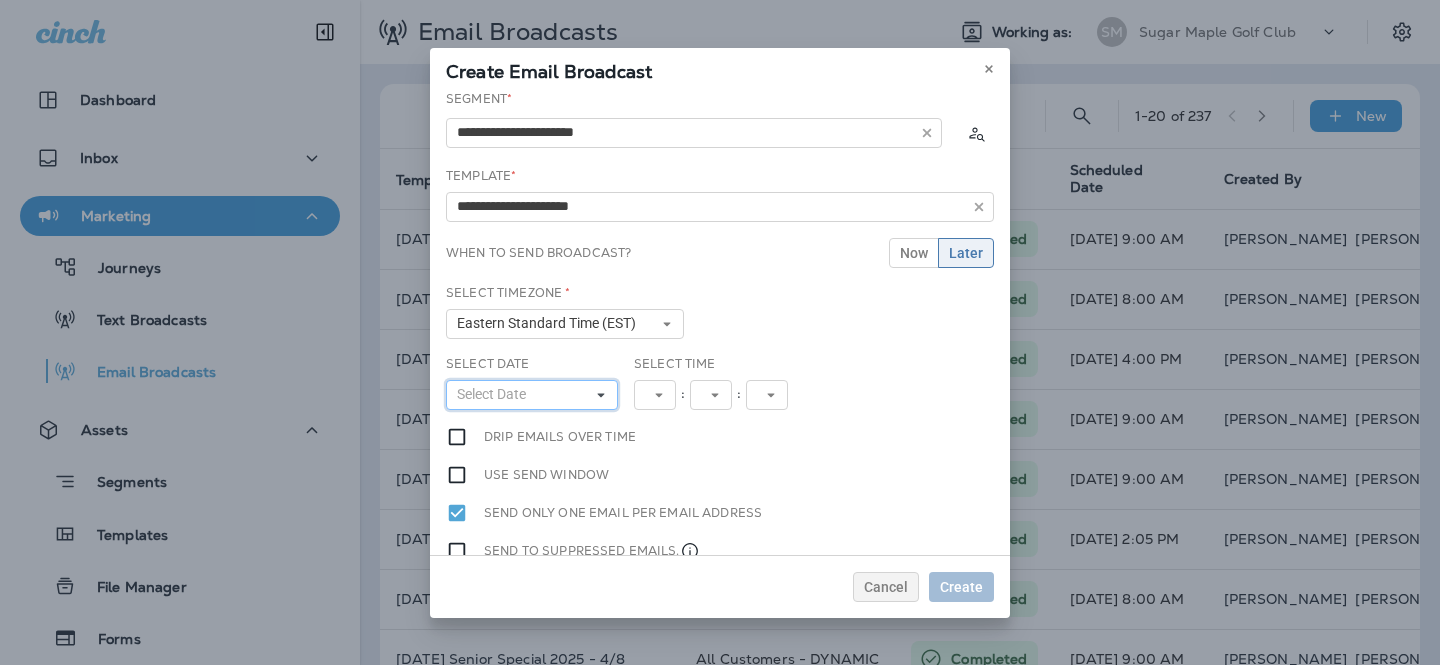 click on "Select Date" at bounding box center [495, 394] 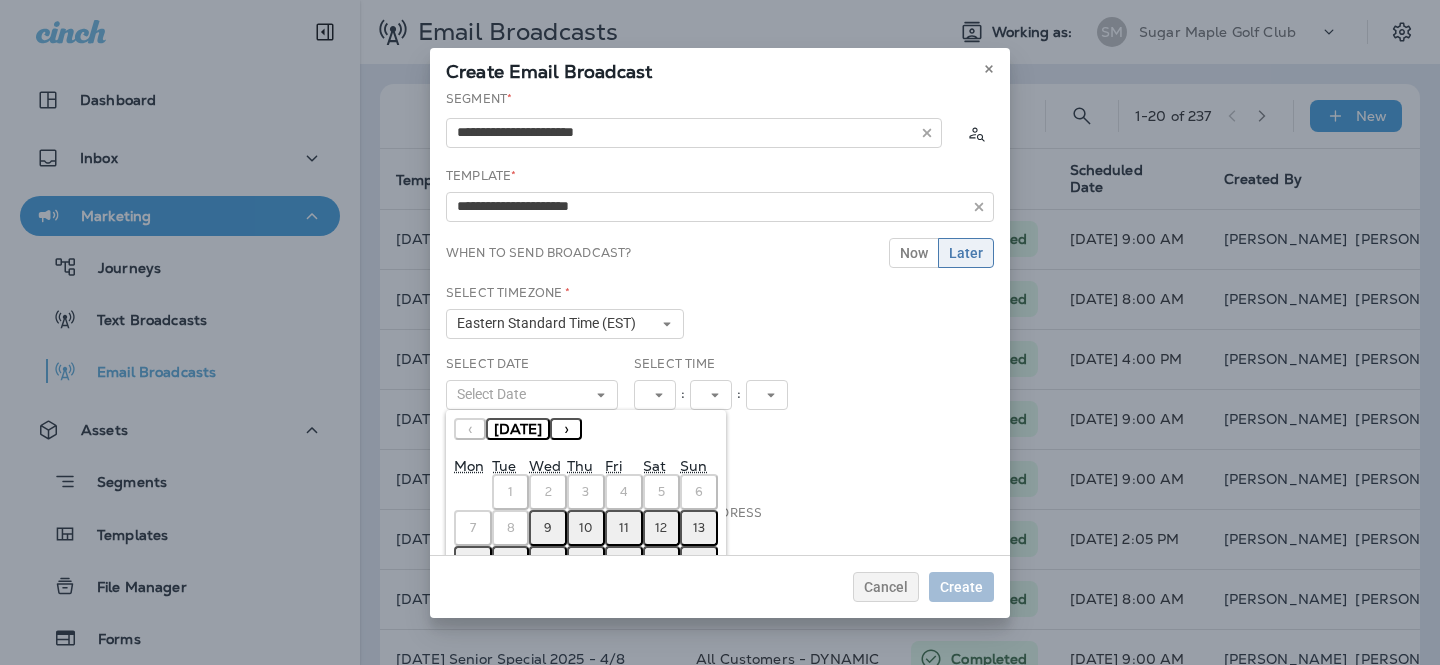 click on "9" at bounding box center (548, 528) 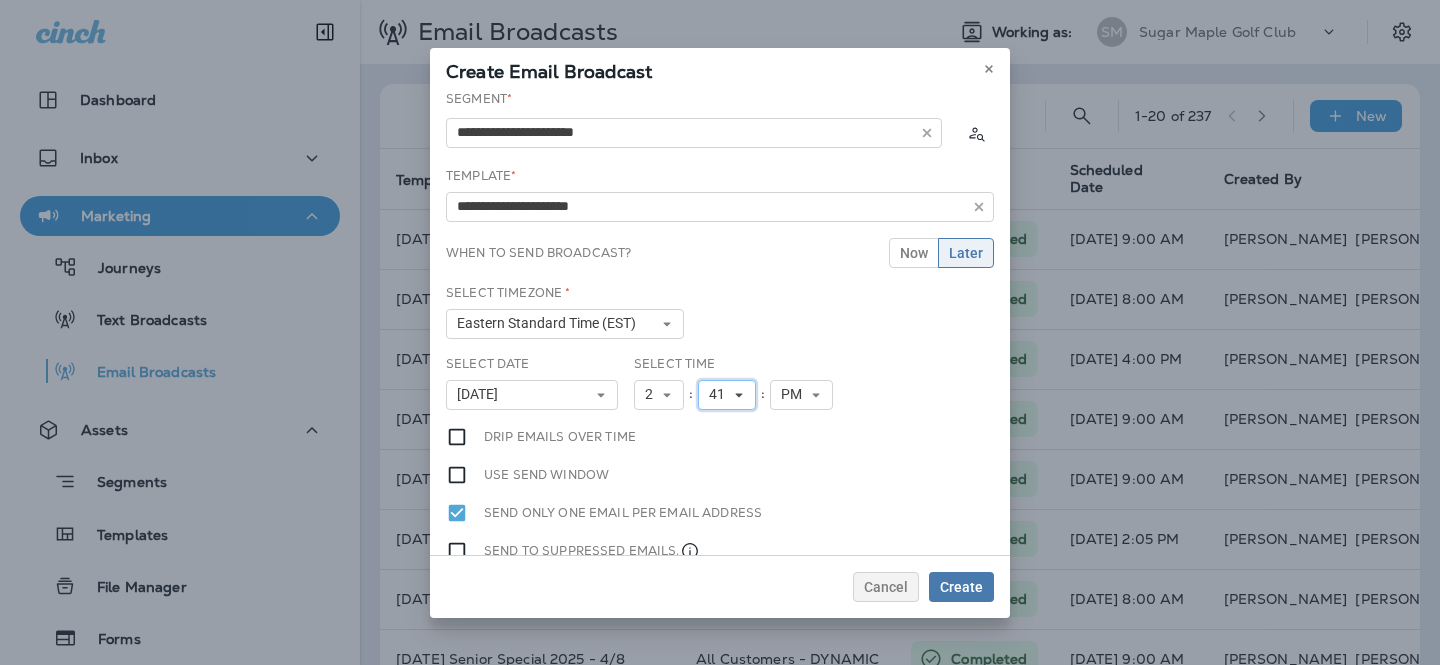 click on "41" at bounding box center [721, 394] 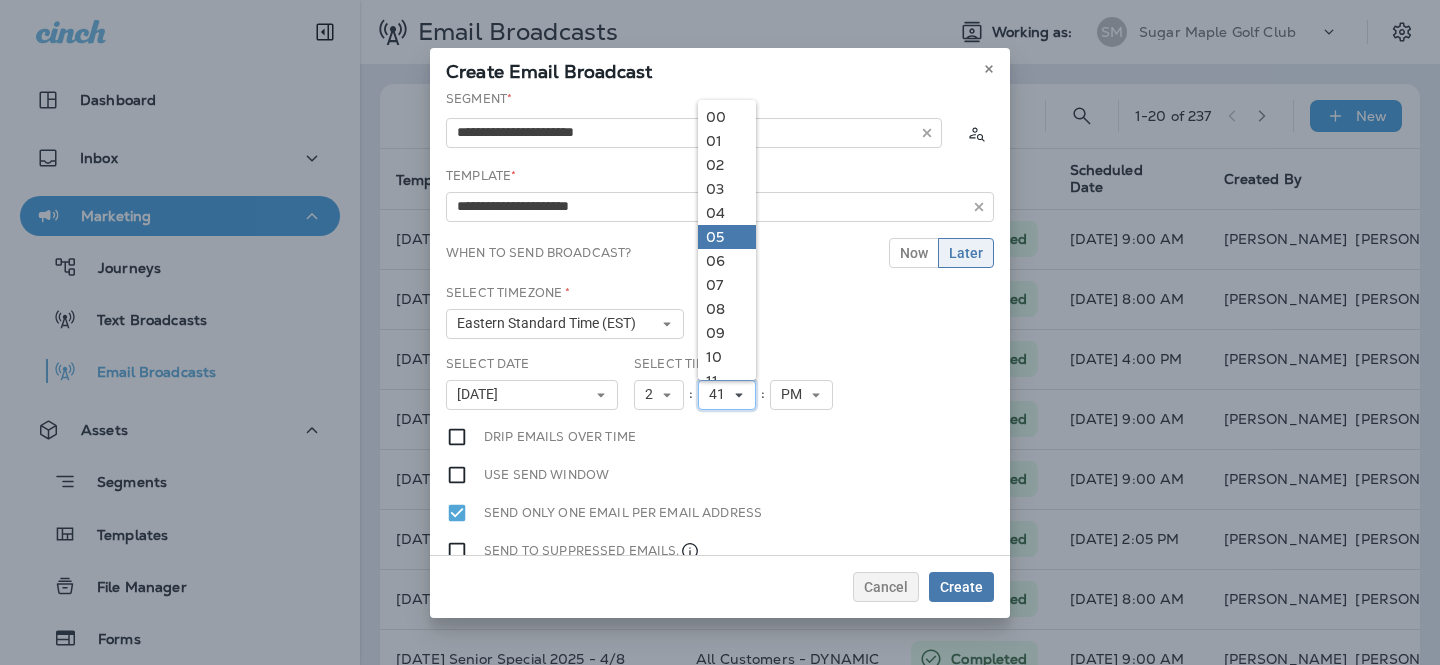 scroll, scrollTop: 1170, scrollLeft: 0, axis: vertical 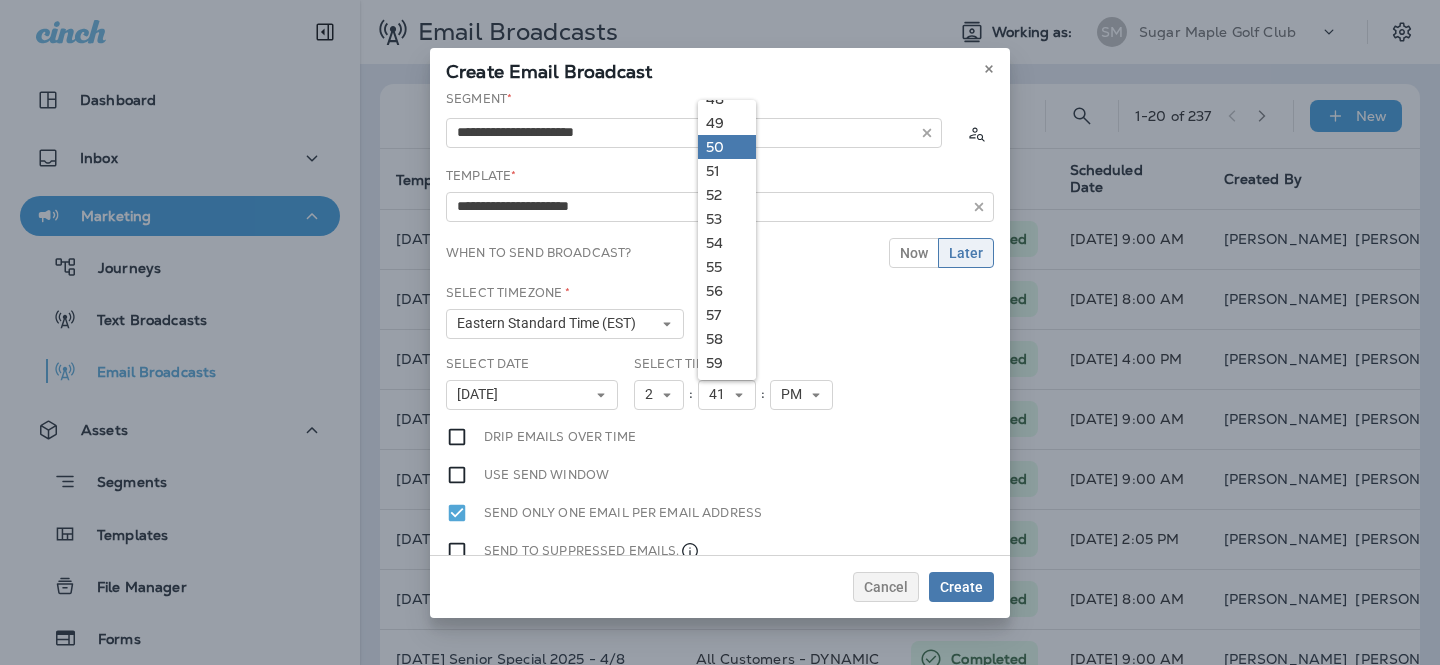 click on "50" at bounding box center [727, 147] 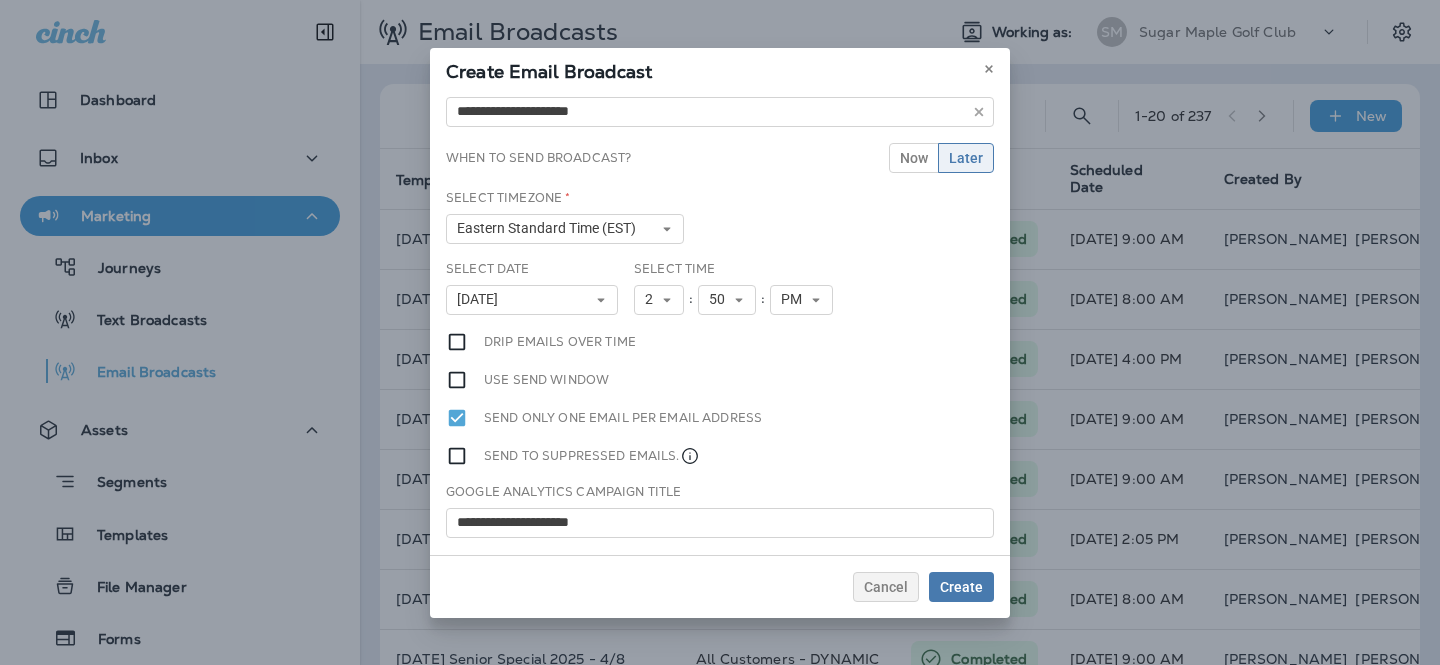 scroll, scrollTop: 126, scrollLeft: 0, axis: vertical 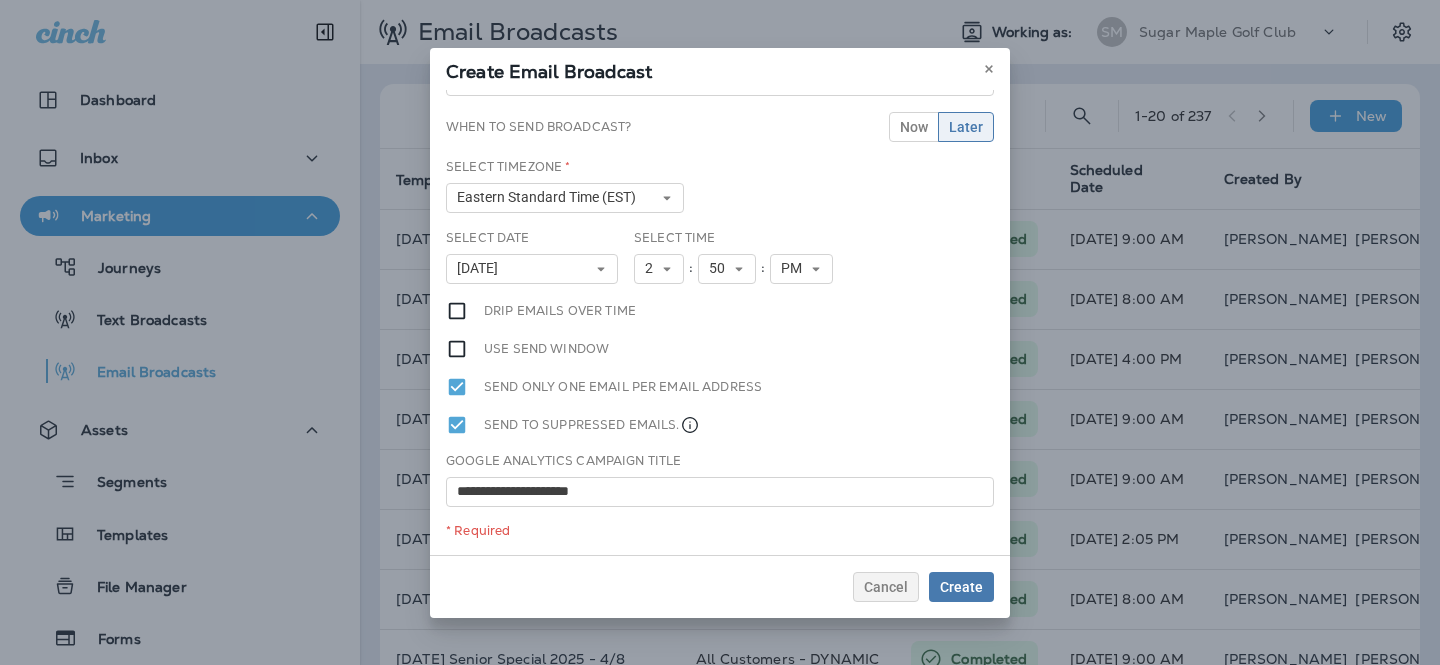 click on "Cancel   Create" at bounding box center (720, 586) 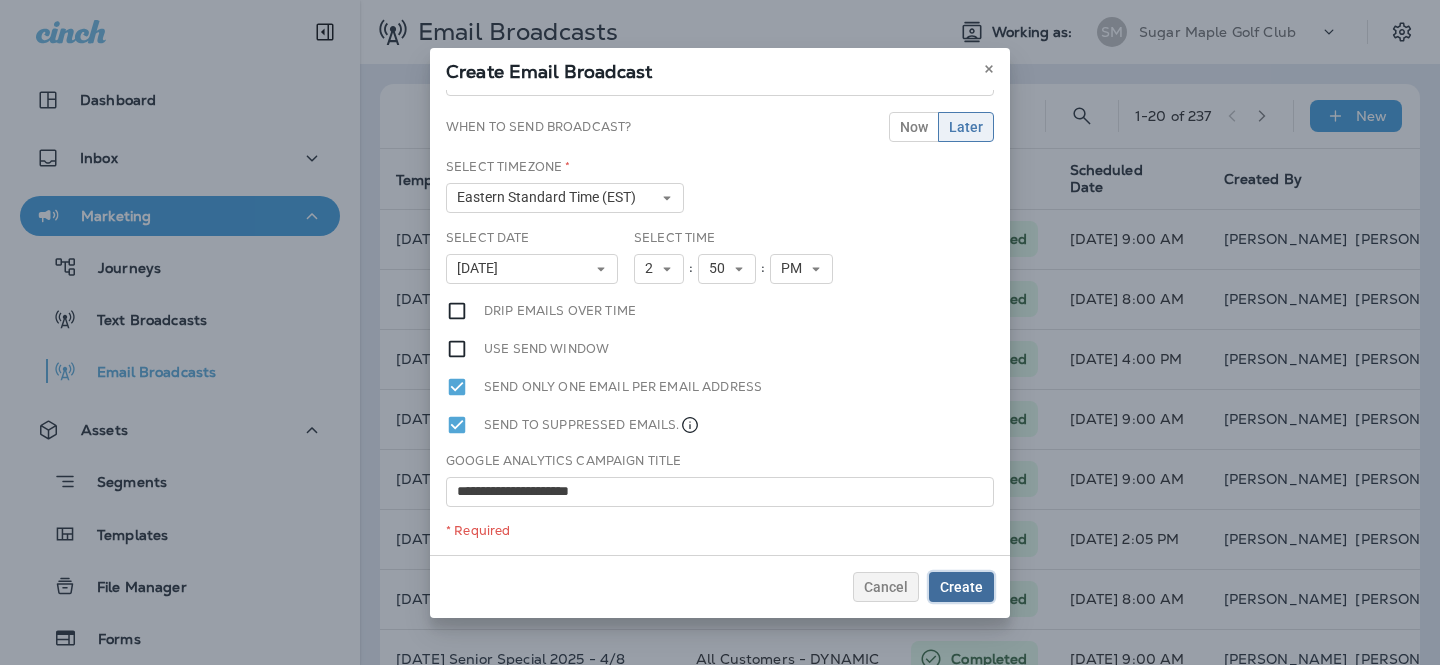 click on "Create" at bounding box center [961, 587] 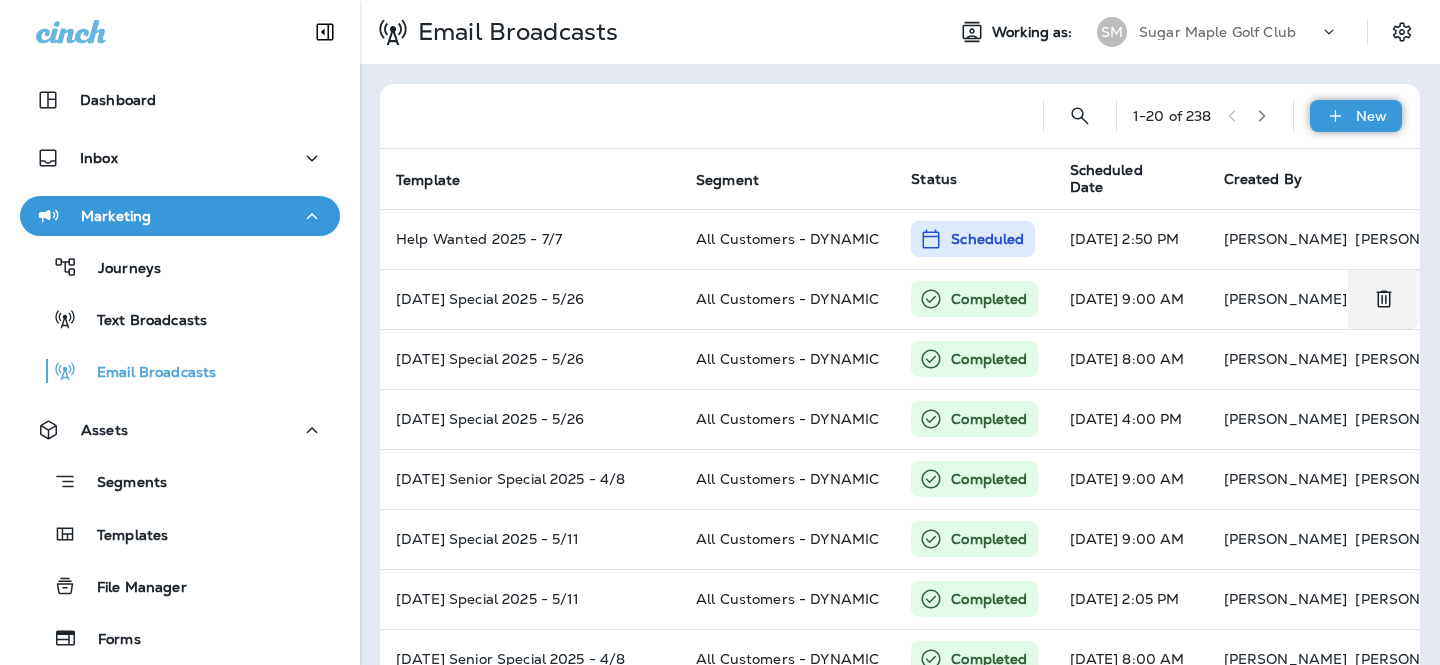 click on "New" at bounding box center [1356, 116] 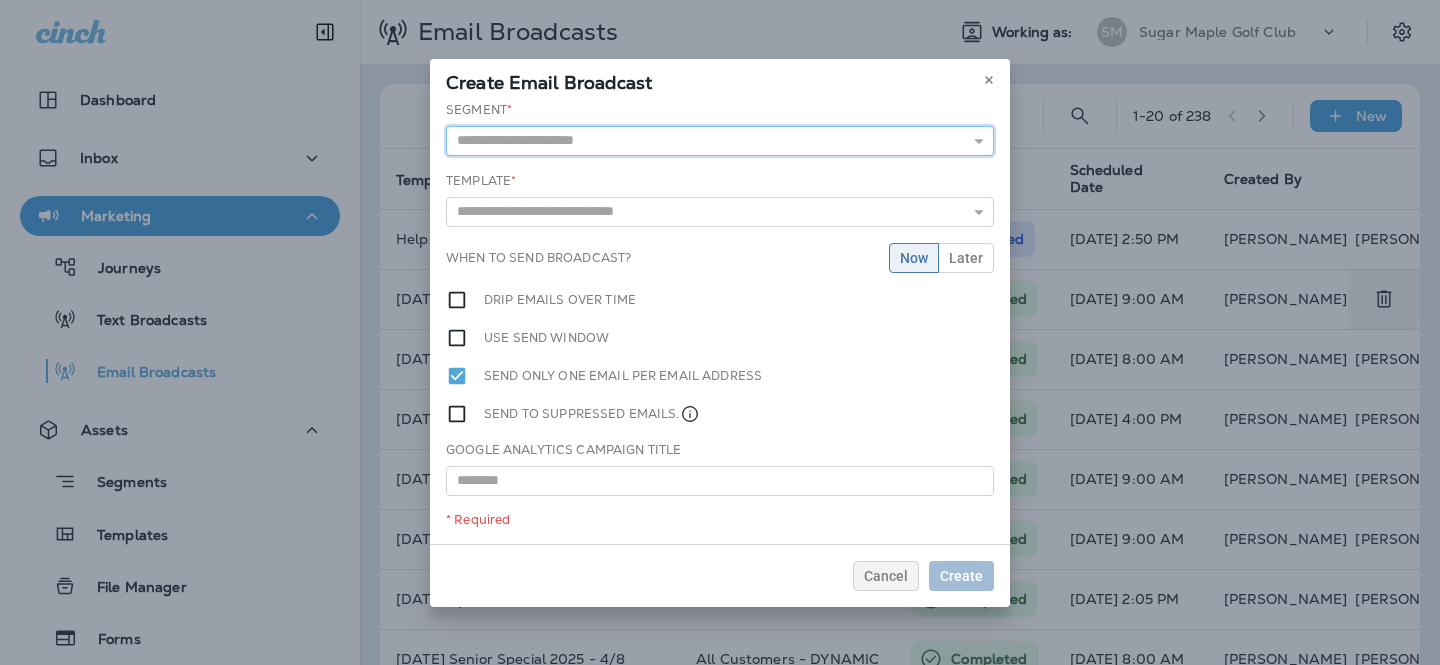 click at bounding box center [720, 141] 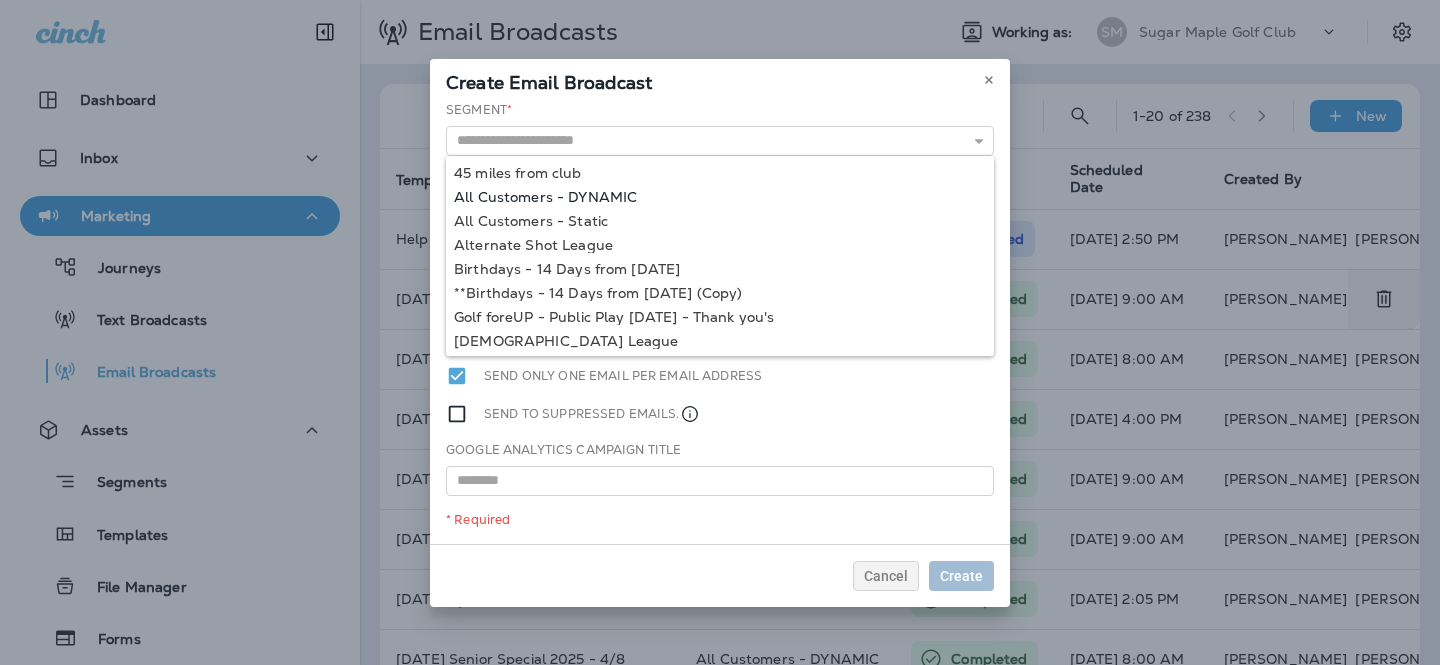 type on "**********" 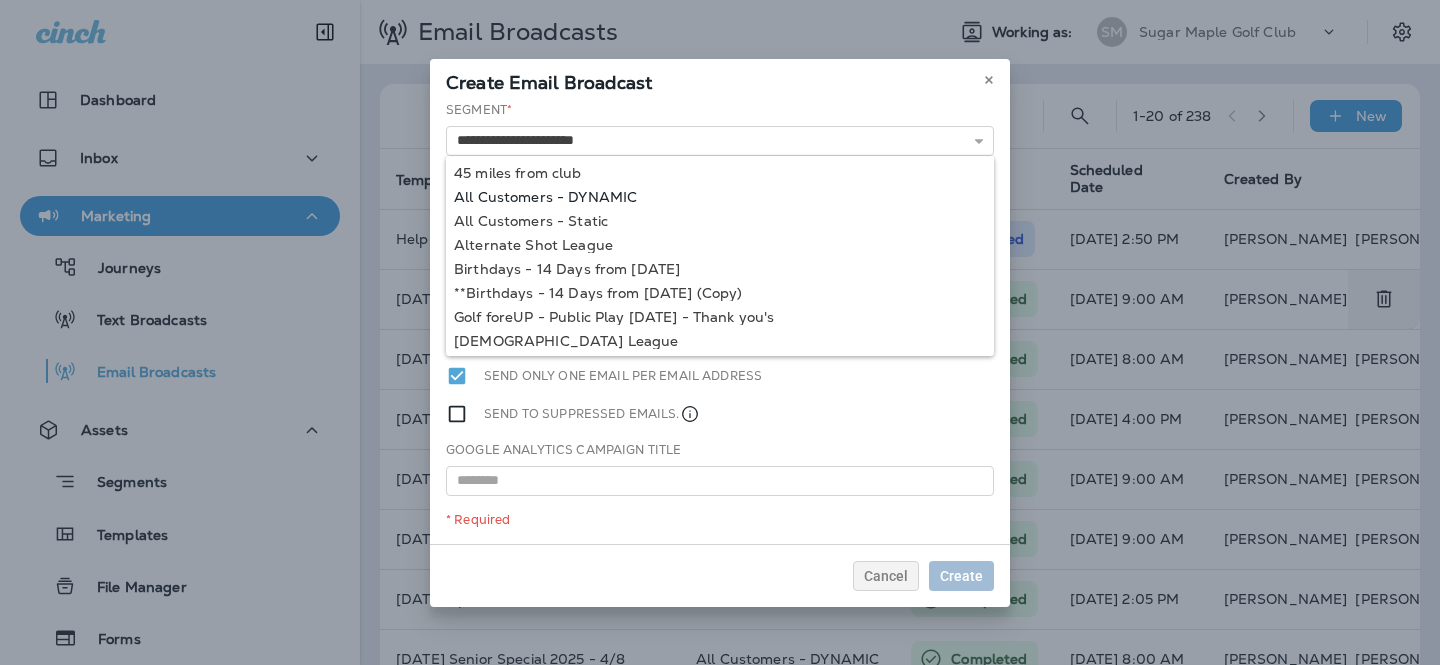 click on "**********" at bounding box center (720, 322) 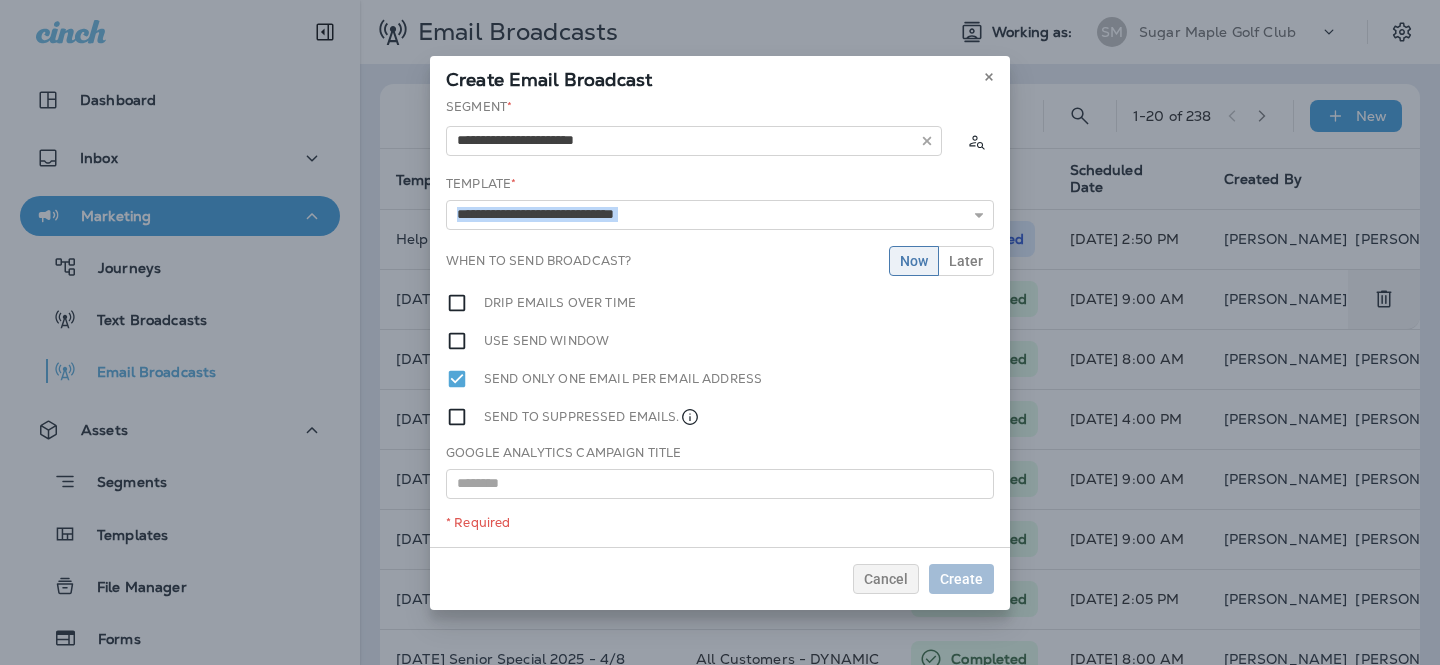 click on "Template  * 1st Annual Youth Golf. Tournament 2024 - 7/16 2025 Golf Season News - 3/17 3 person best ball - [DATE] 3 person best ball - [DATE] (2ND SEND) 3 person best ball - [DATE] (3rd send) 3 person best ball - [DATE] (4th Send) [DATE] Club House Hours 2023 - 7/4 [DATE] Special 2023 - 7/3 [DATE] Weekend 2024 - 7/4 Aeration Notice 2024 - 5/19" at bounding box center (720, 202) 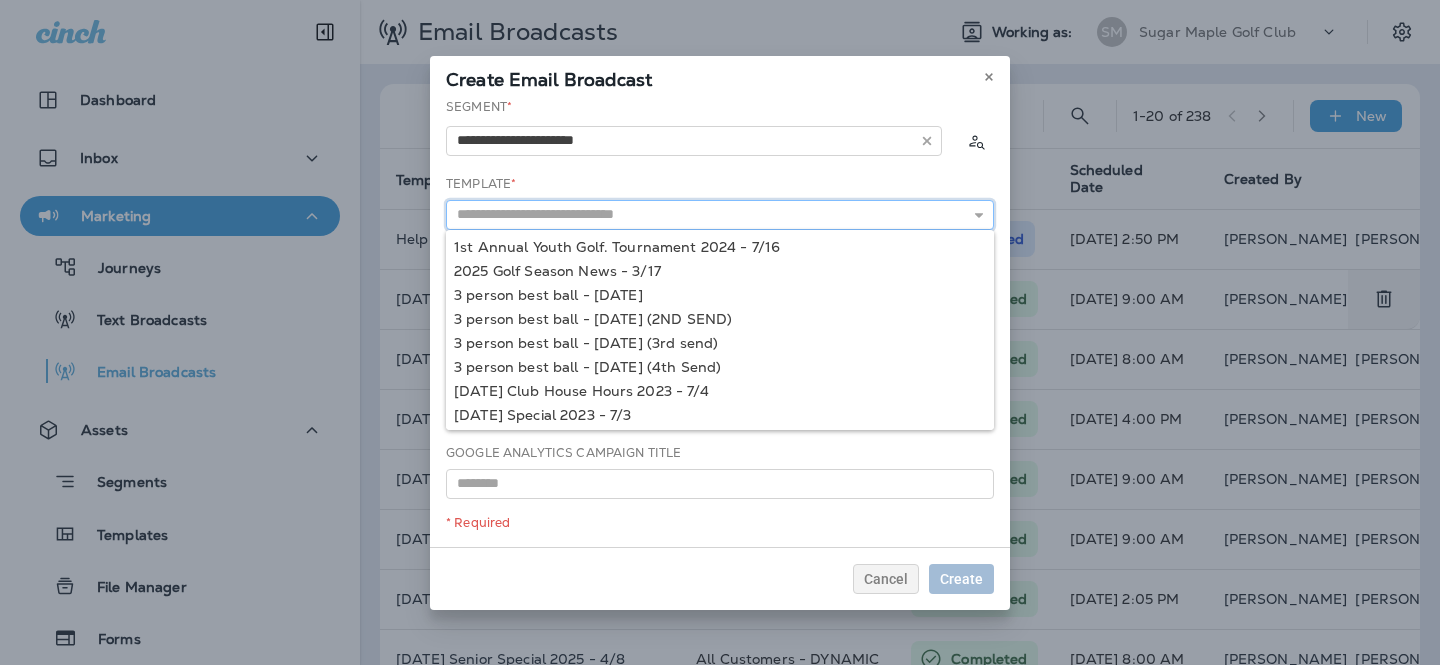 click at bounding box center [720, 215] 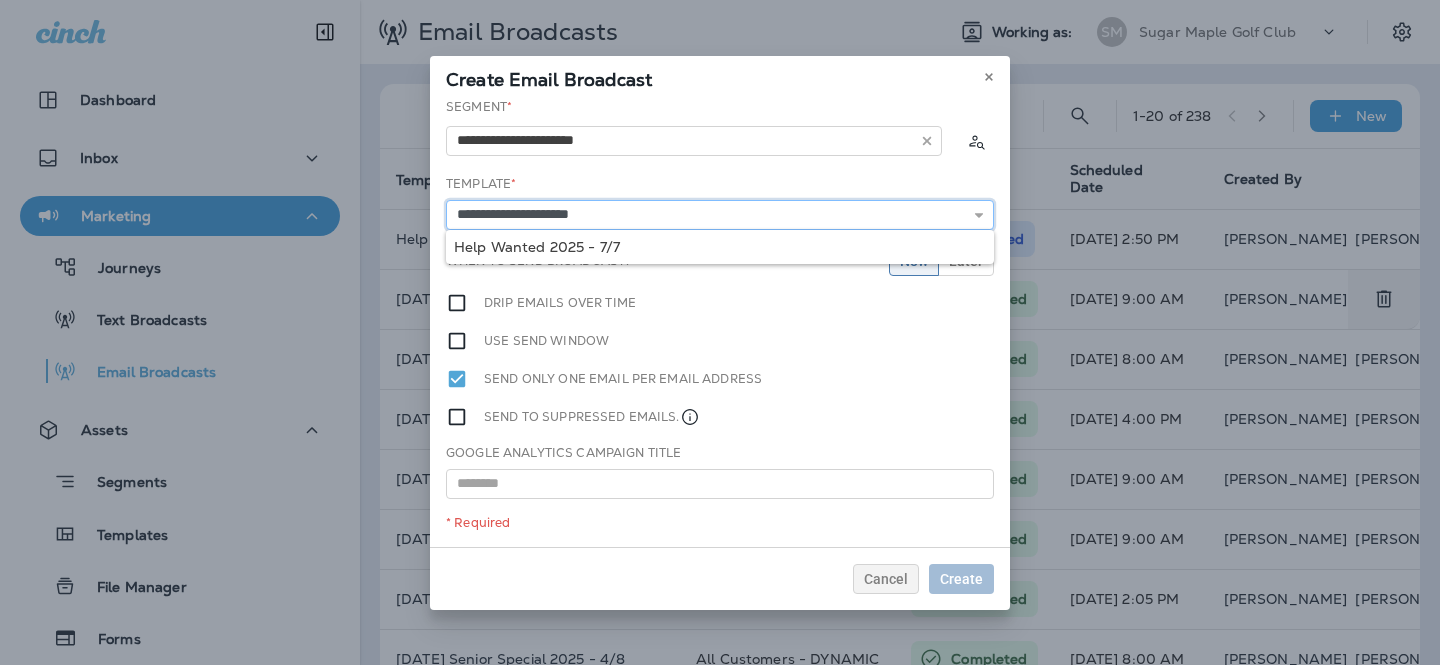 type on "**********" 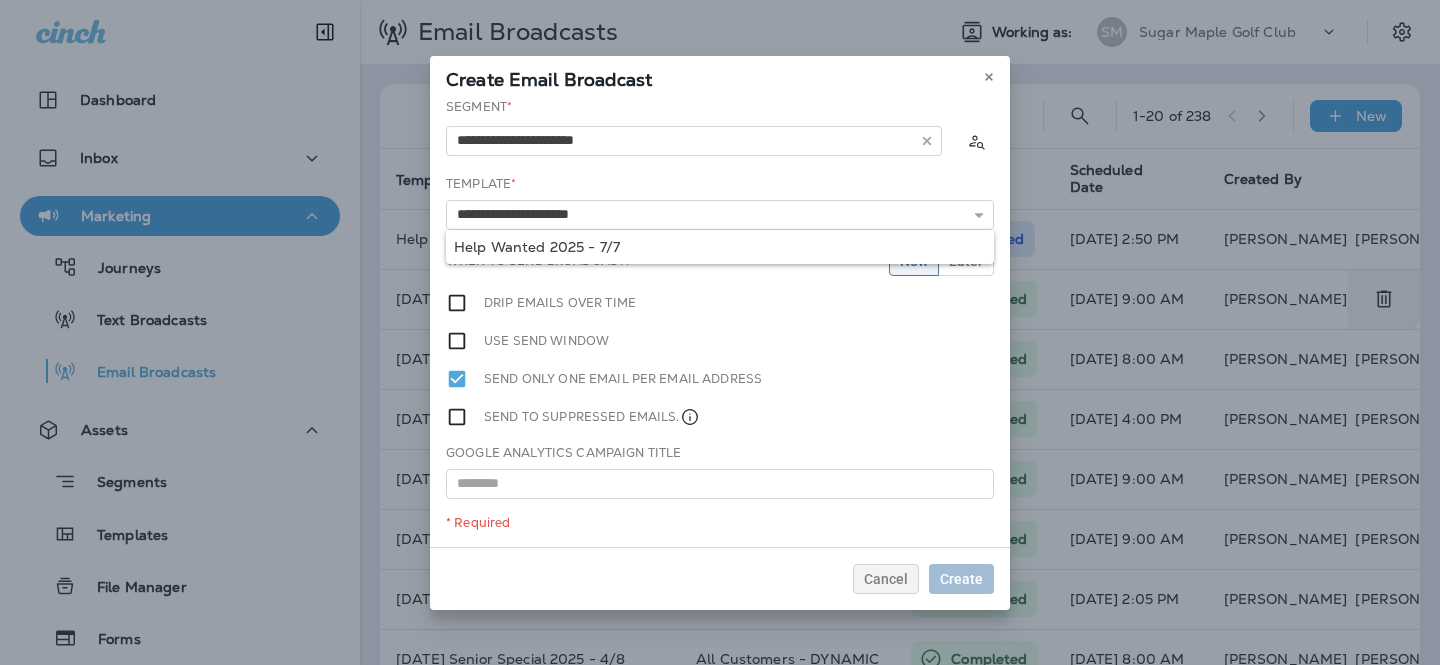click on "**********" at bounding box center (720, 322) 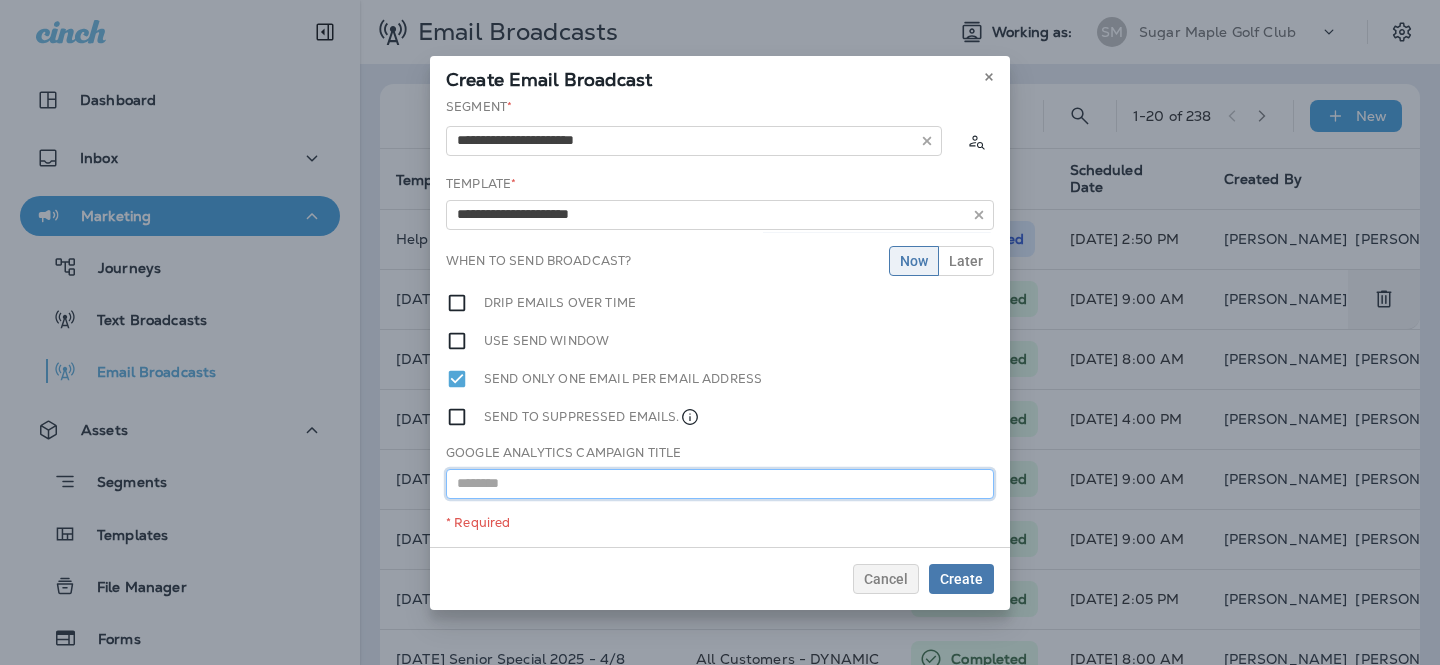 click at bounding box center (720, 484) 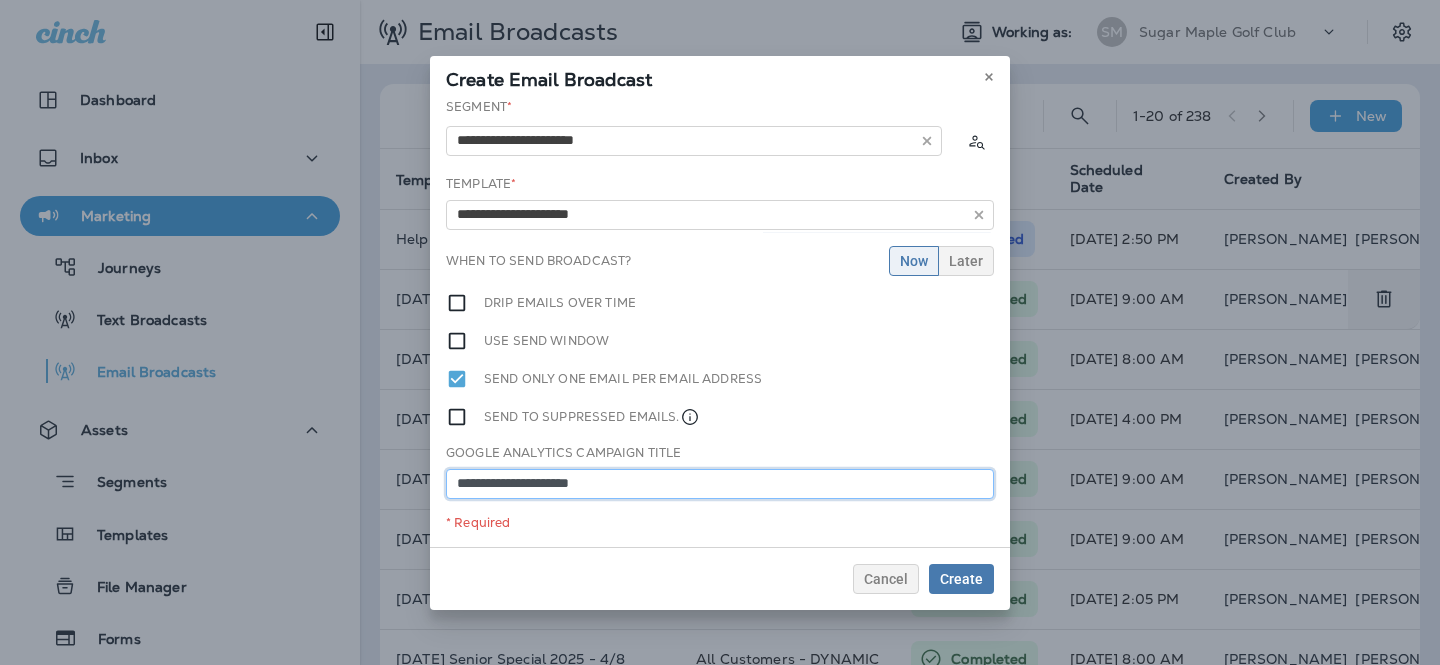 type on "**********" 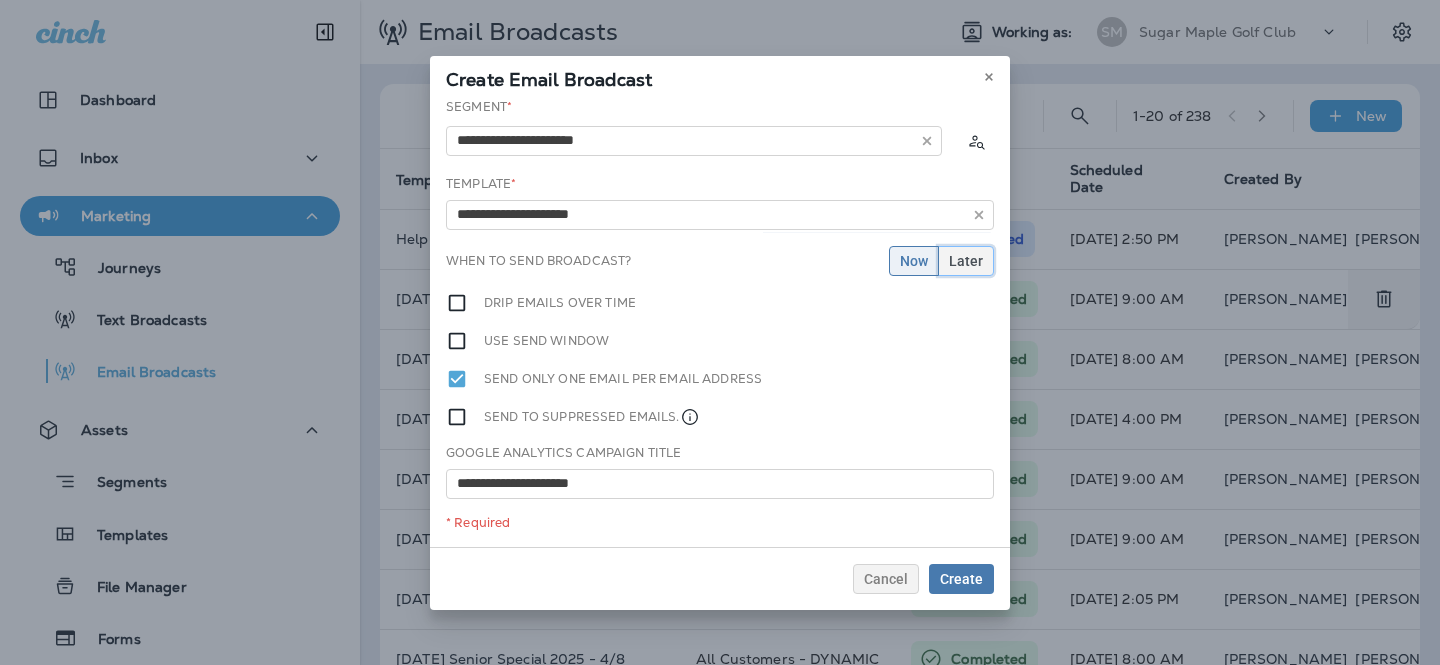 click on "Later" at bounding box center (966, 261) 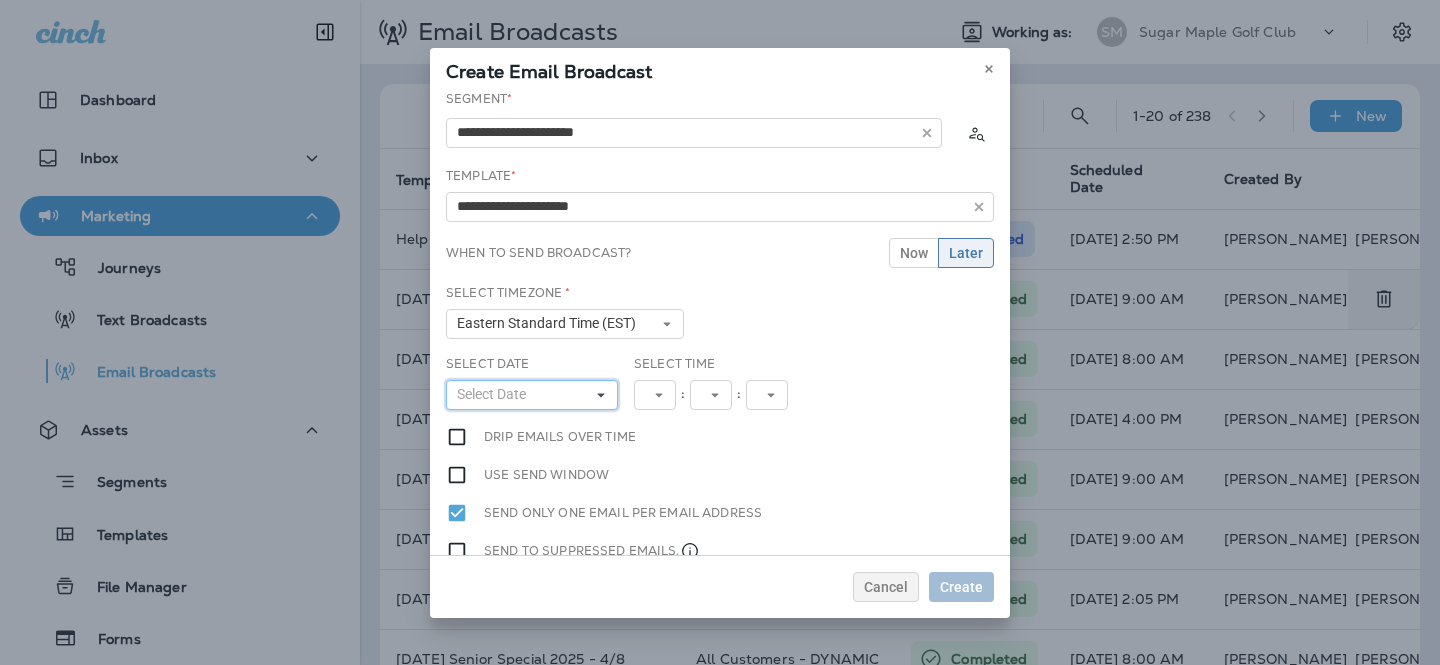 click on "Select Date" at bounding box center (532, 395) 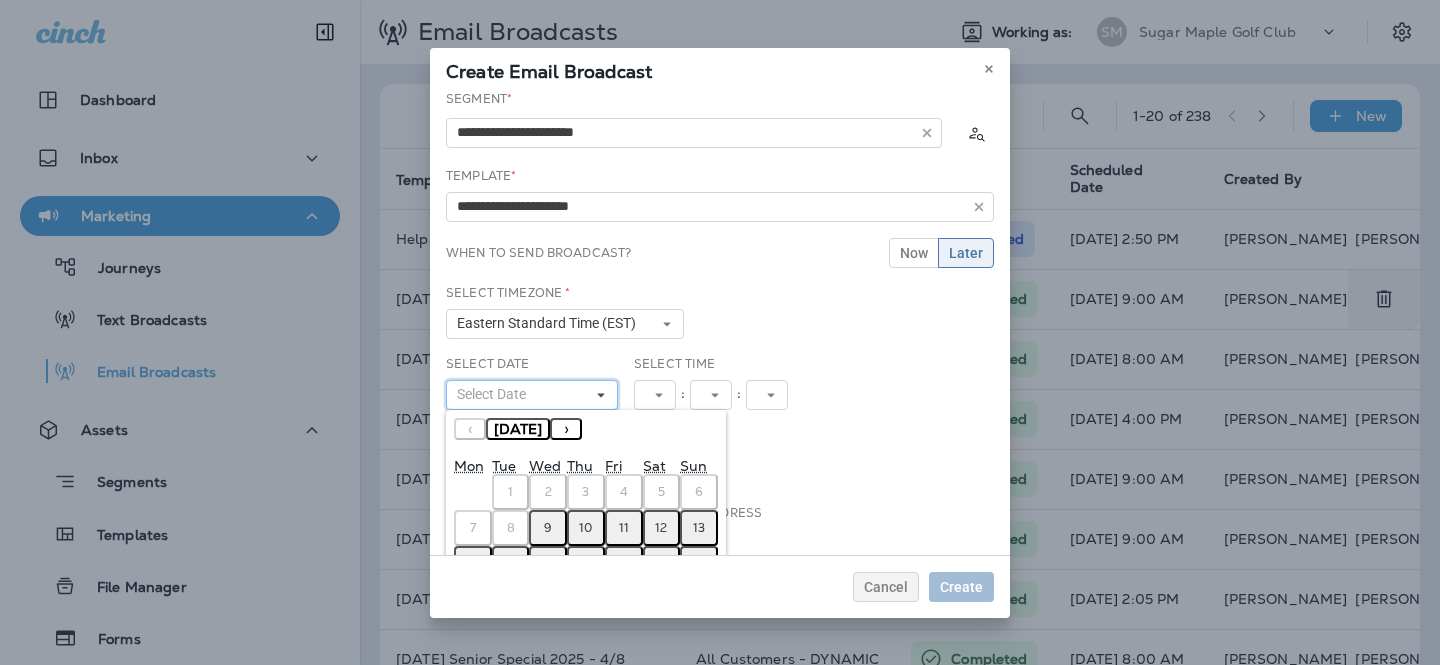 scroll, scrollTop: 126, scrollLeft: 0, axis: vertical 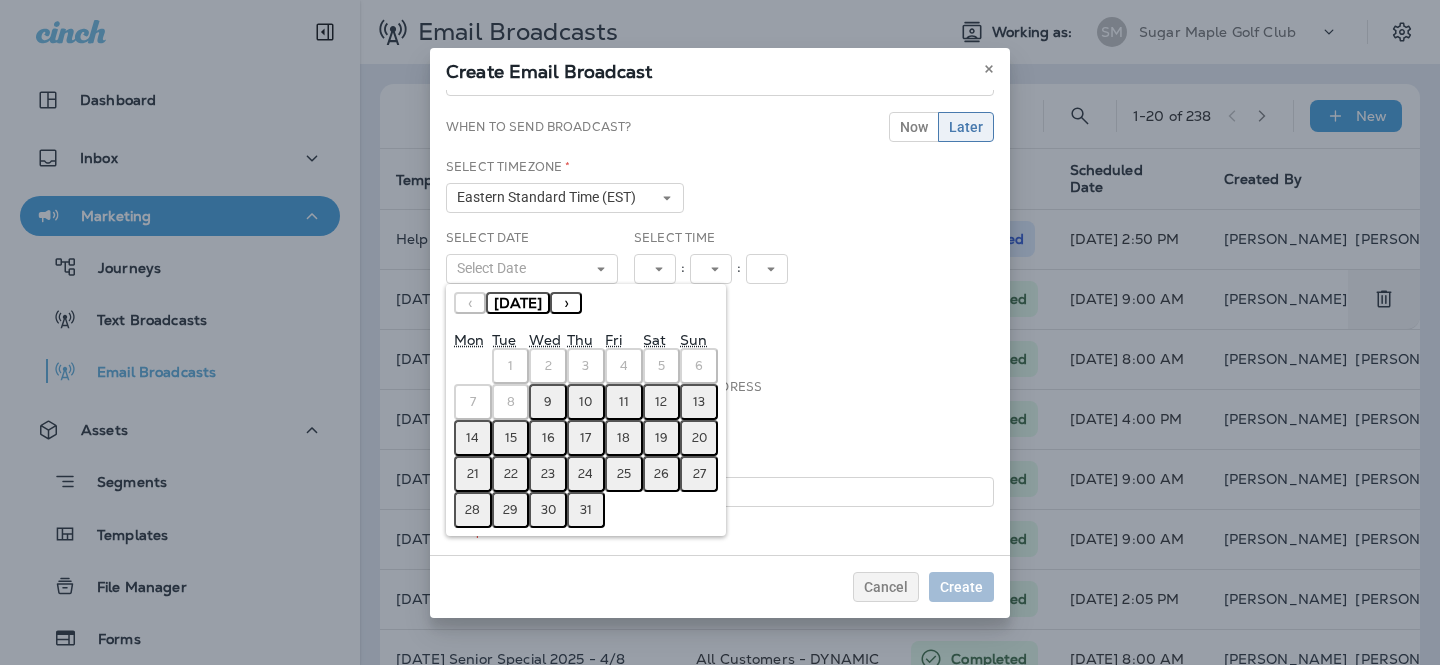 click on "15" at bounding box center [511, 438] 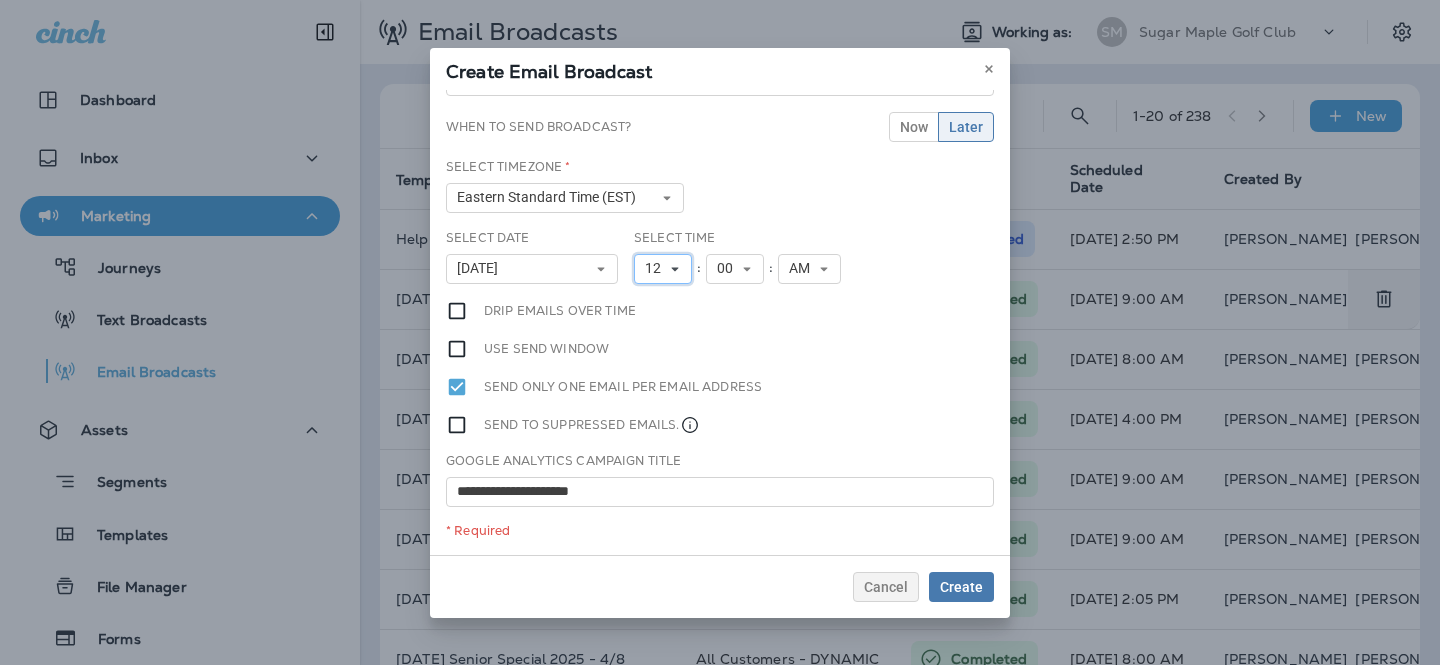 click on "12" at bounding box center (657, 268) 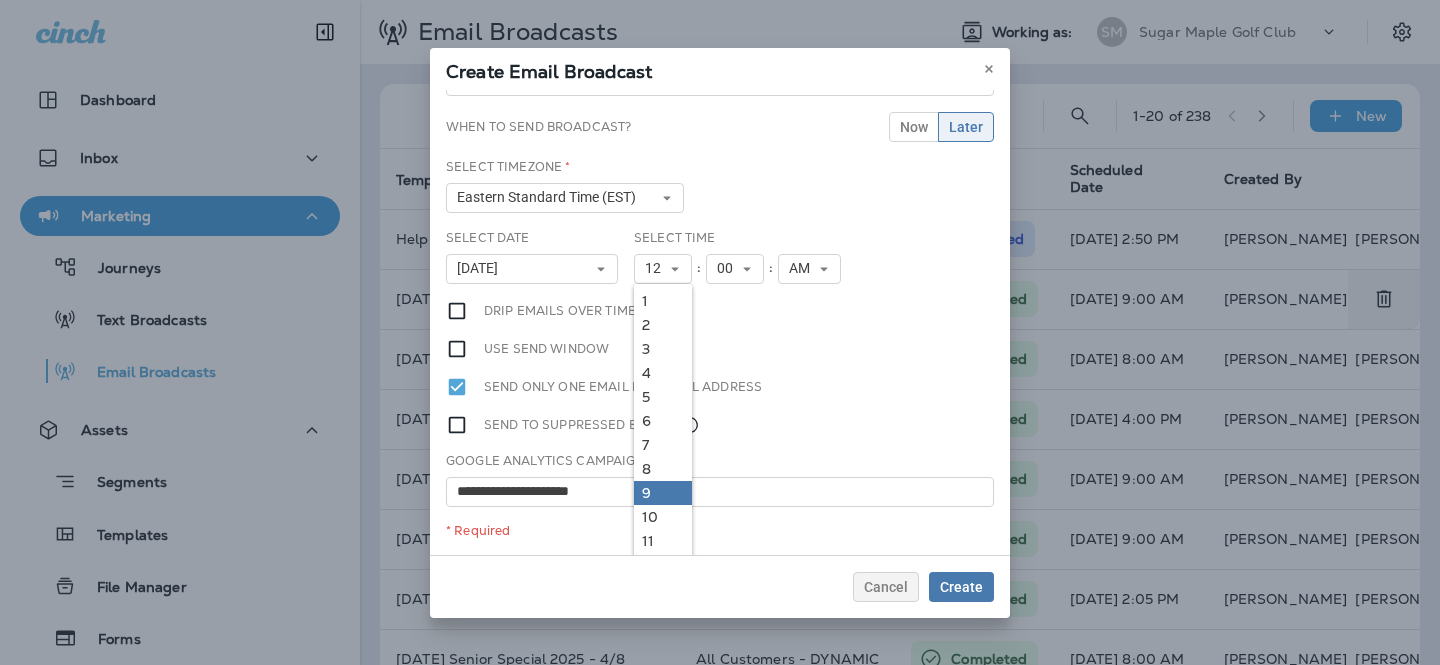 click on "9" at bounding box center [663, 493] 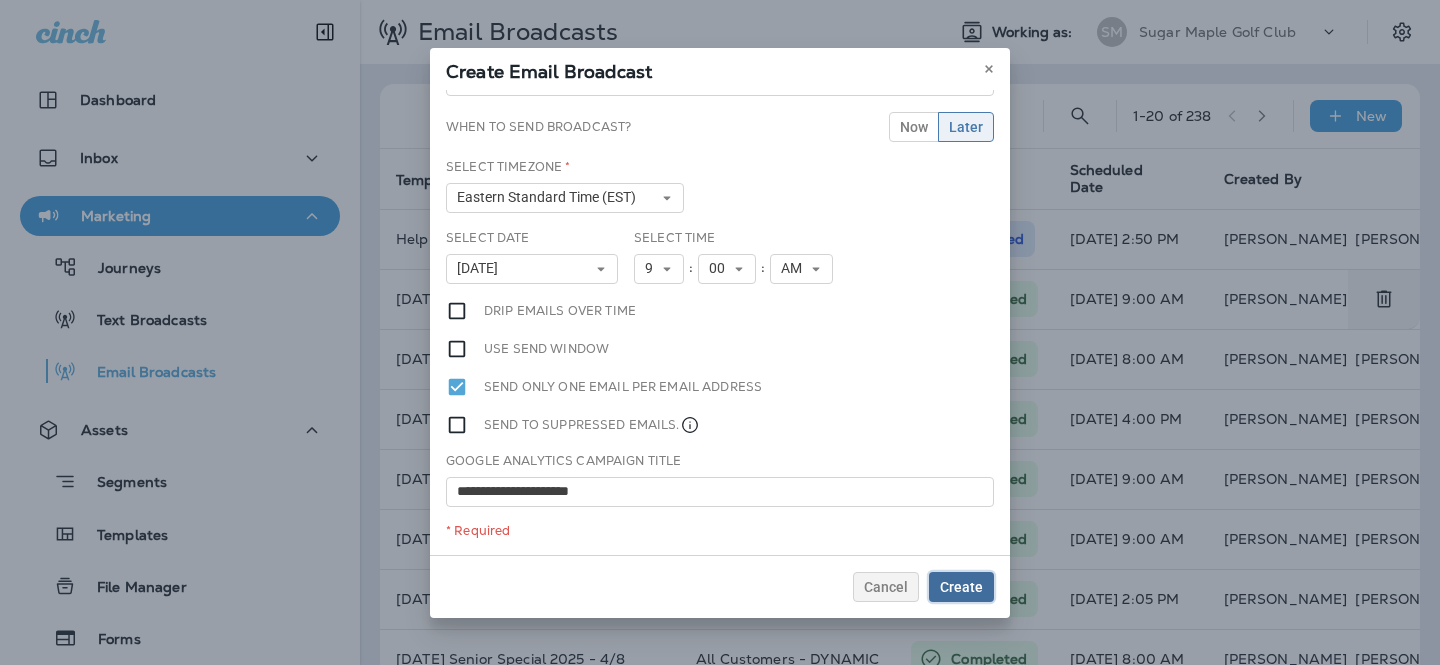 click on "Create" at bounding box center [961, 587] 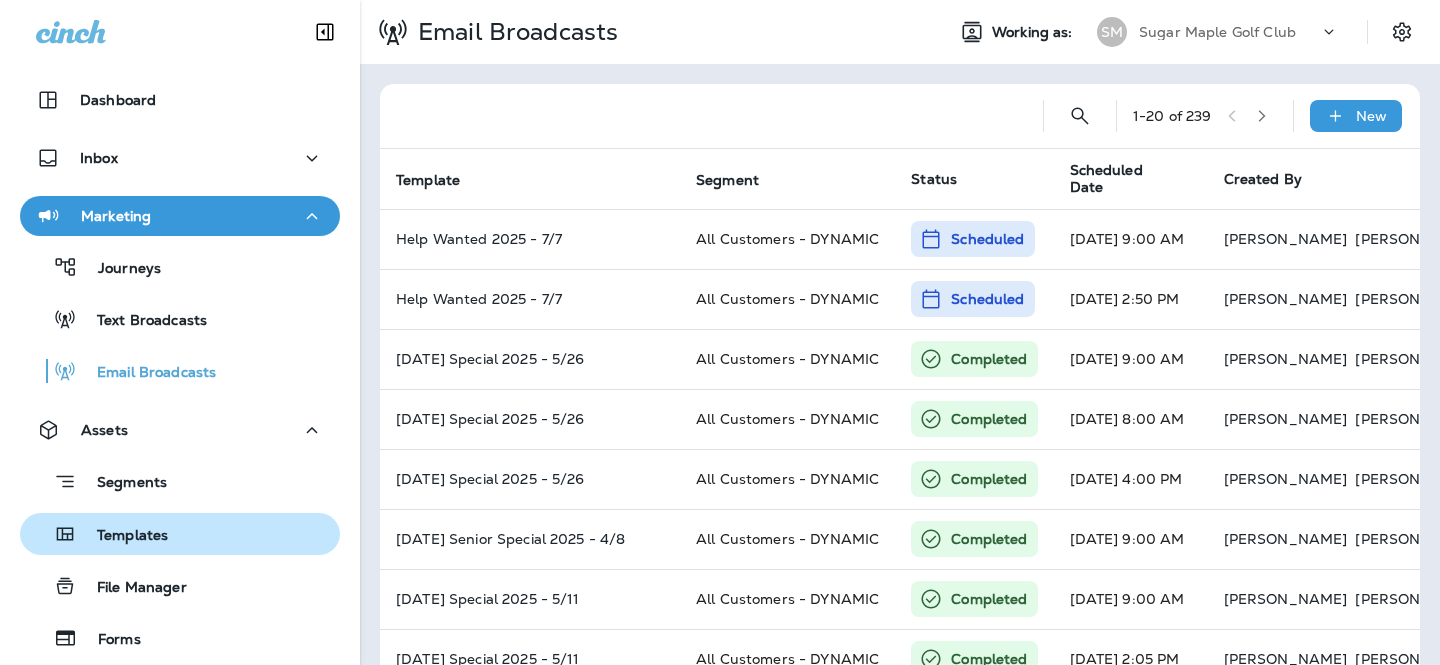 click on "Templates" at bounding box center (122, 536) 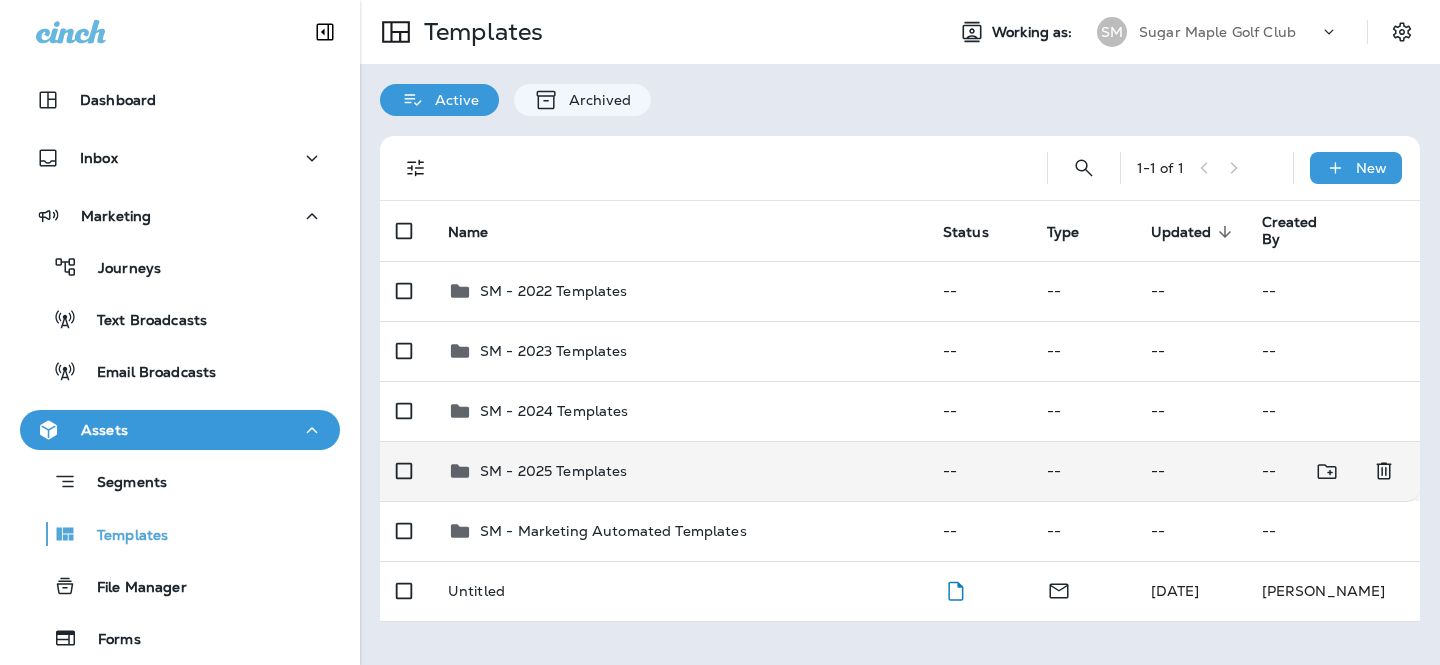 click on "SM - 2025 Templates" at bounding box center [679, 471] 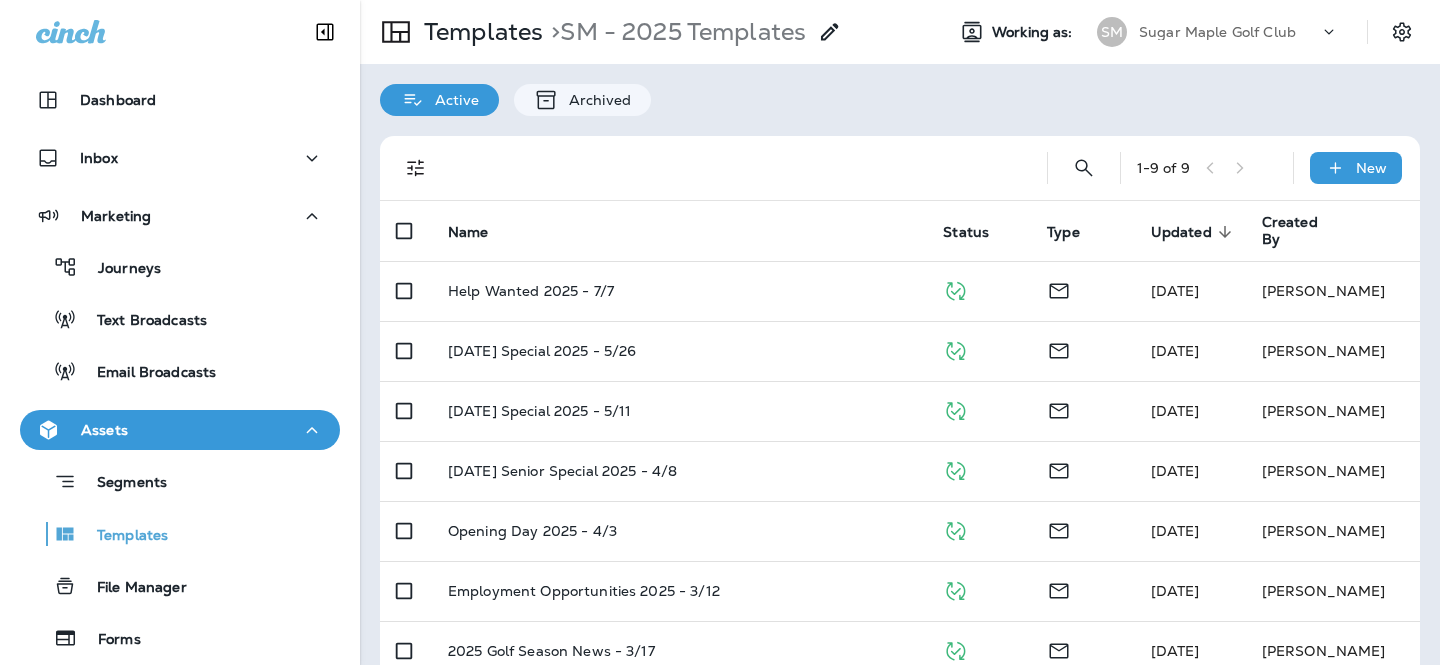 click on "Help Wanted 2025 - 7/7" at bounding box center [679, 291] 